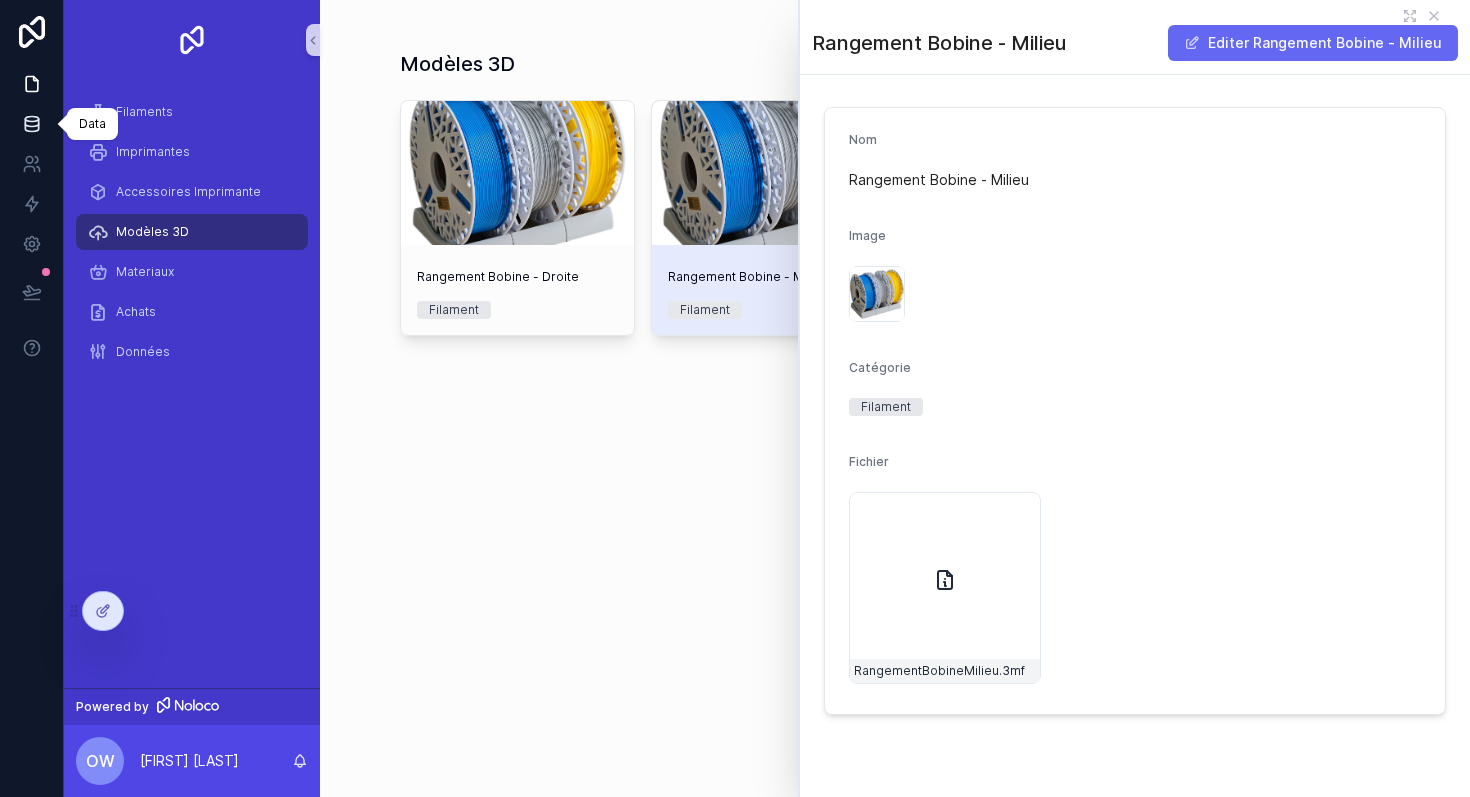 scroll, scrollTop: 0, scrollLeft: 0, axis: both 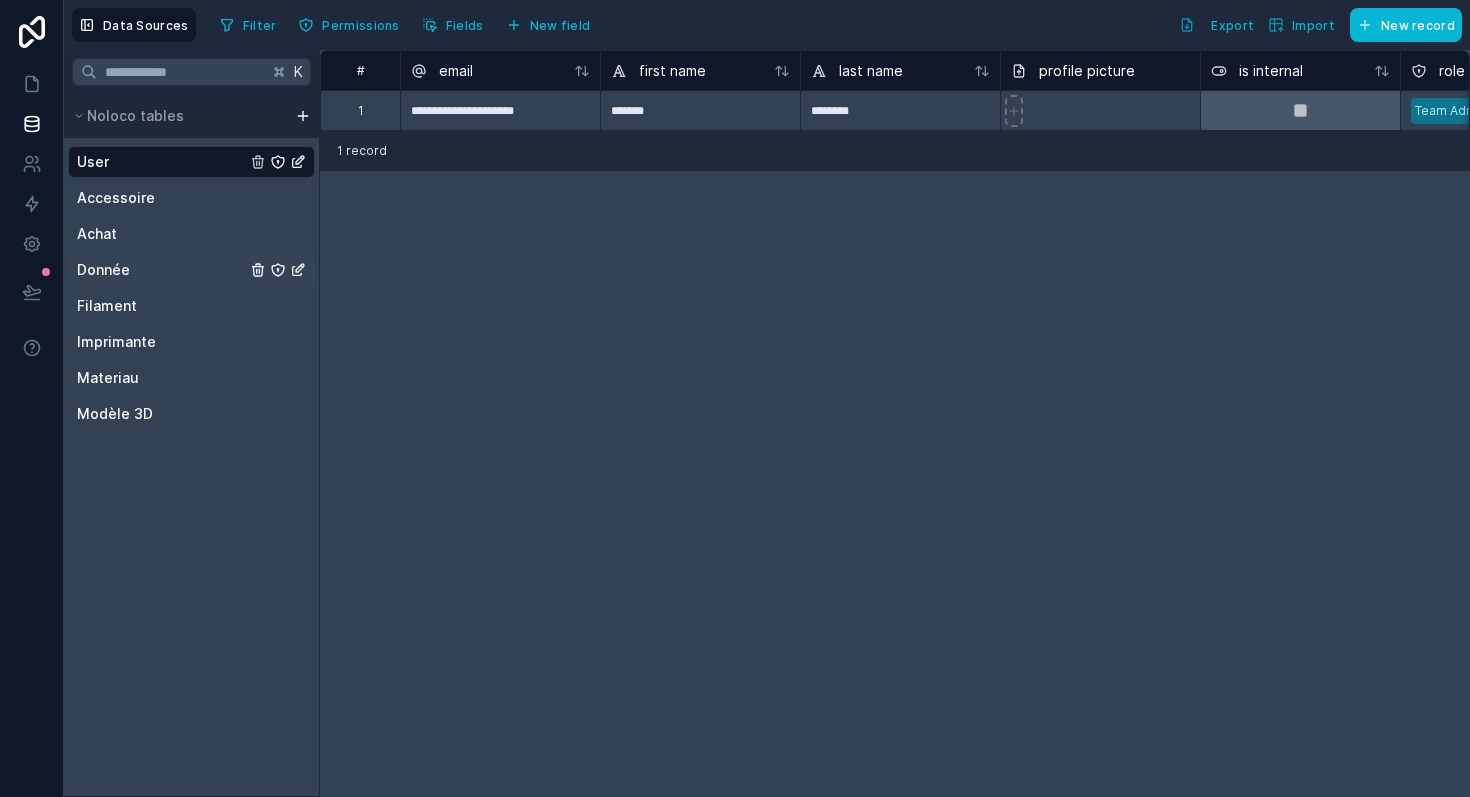 click on "Donnée" at bounding box center [191, 270] 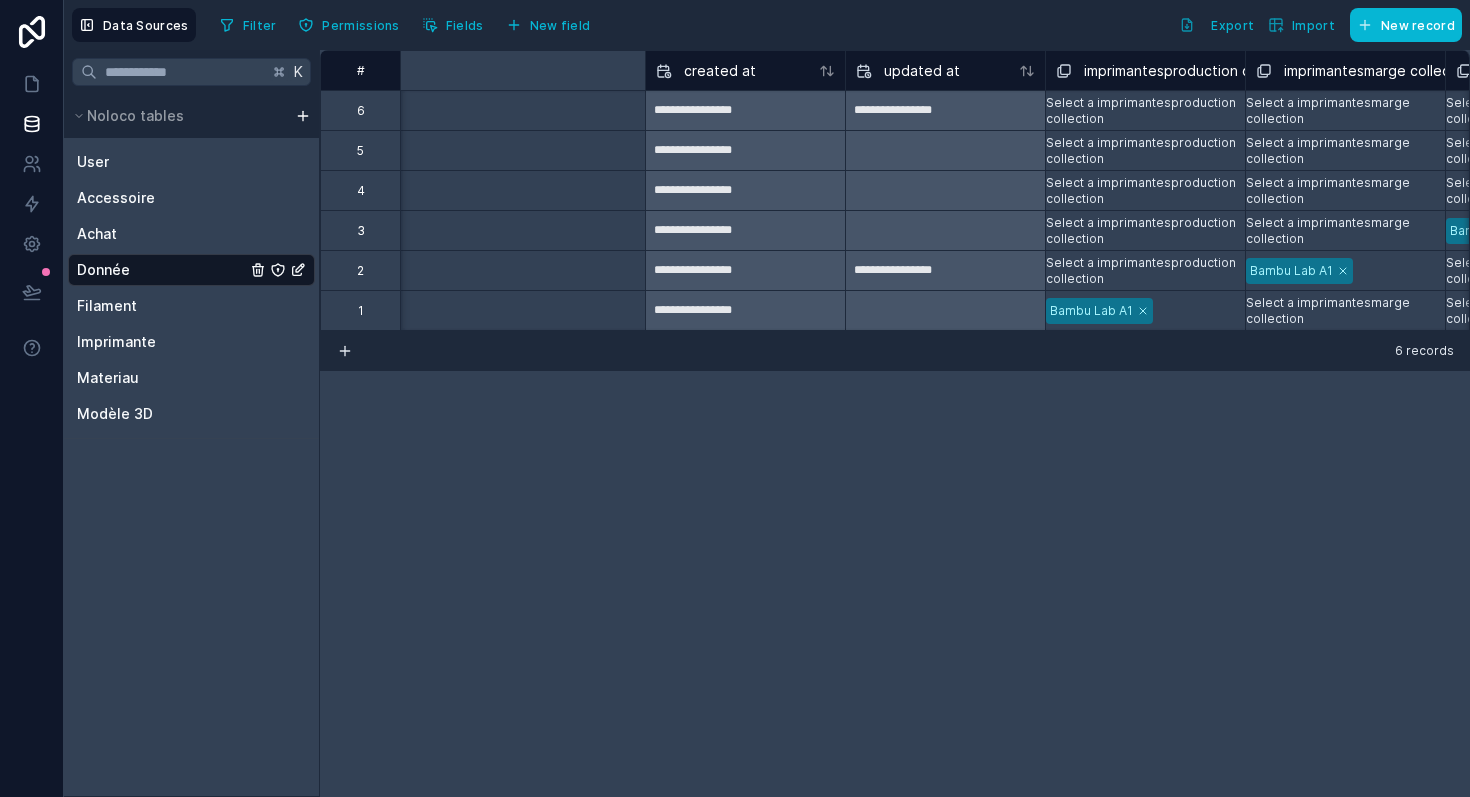 scroll, scrollTop: 0, scrollLeft: 0, axis: both 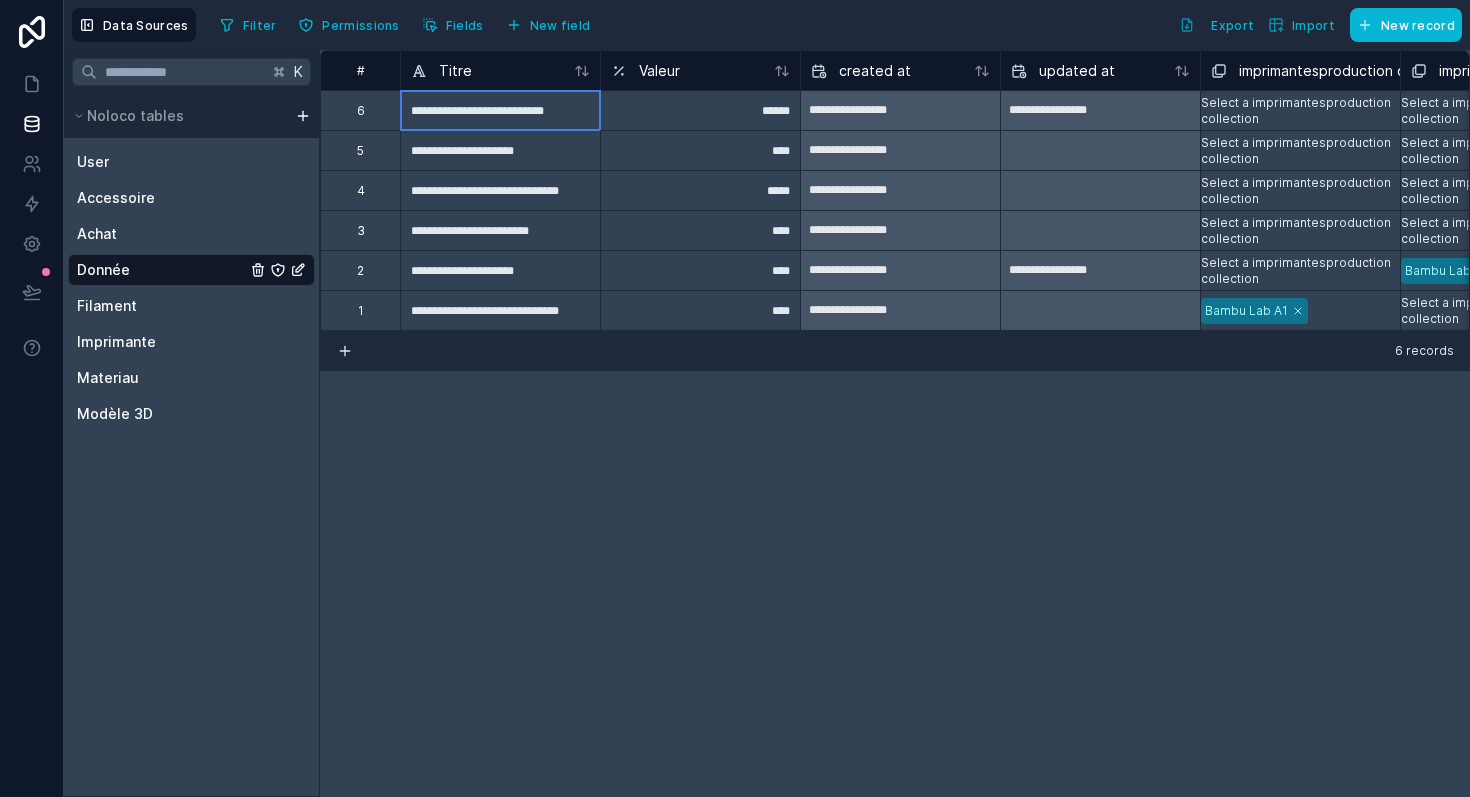 click on "**********" at bounding box center [500, 110] 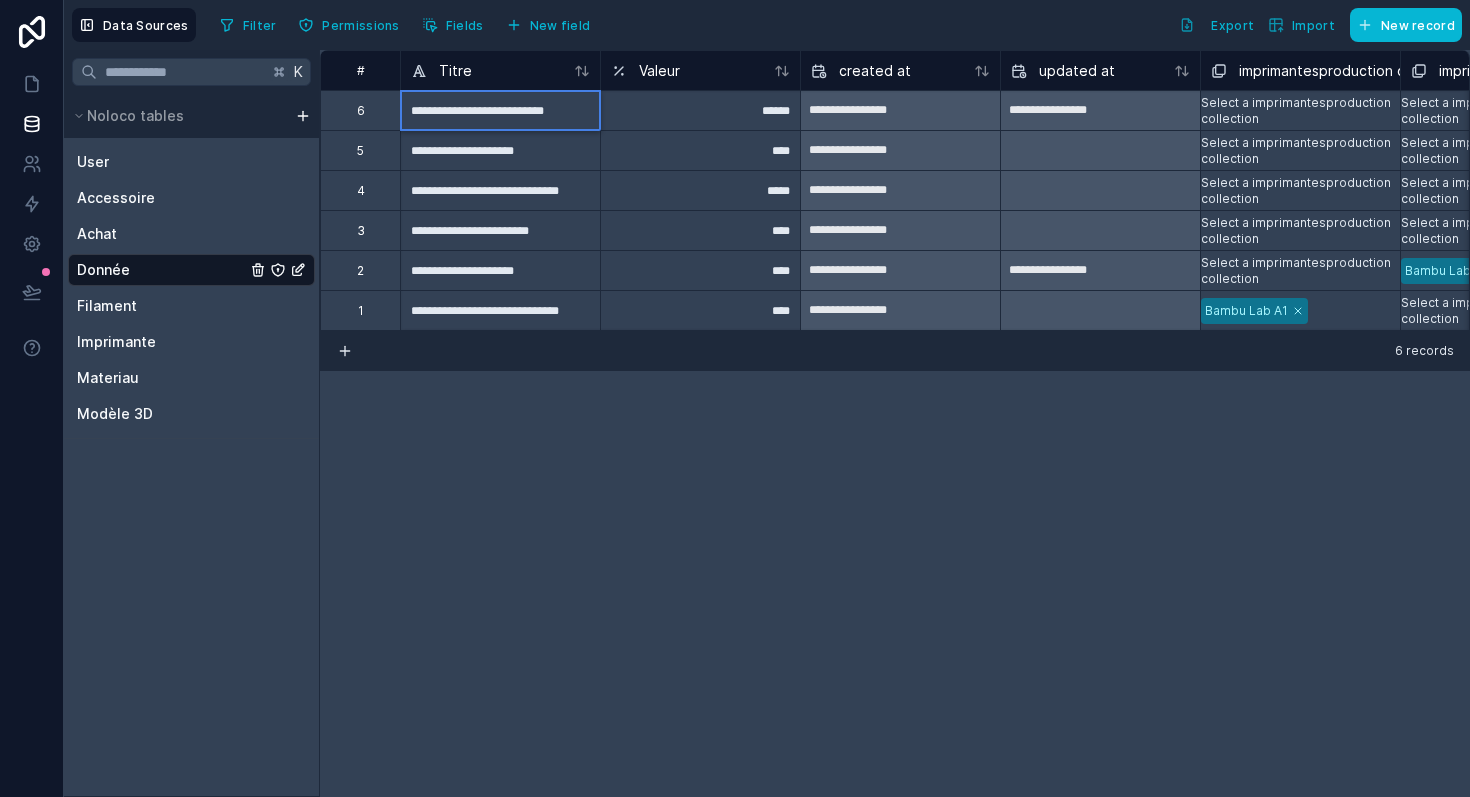 click on "**********" at bounding box center [500, 110] 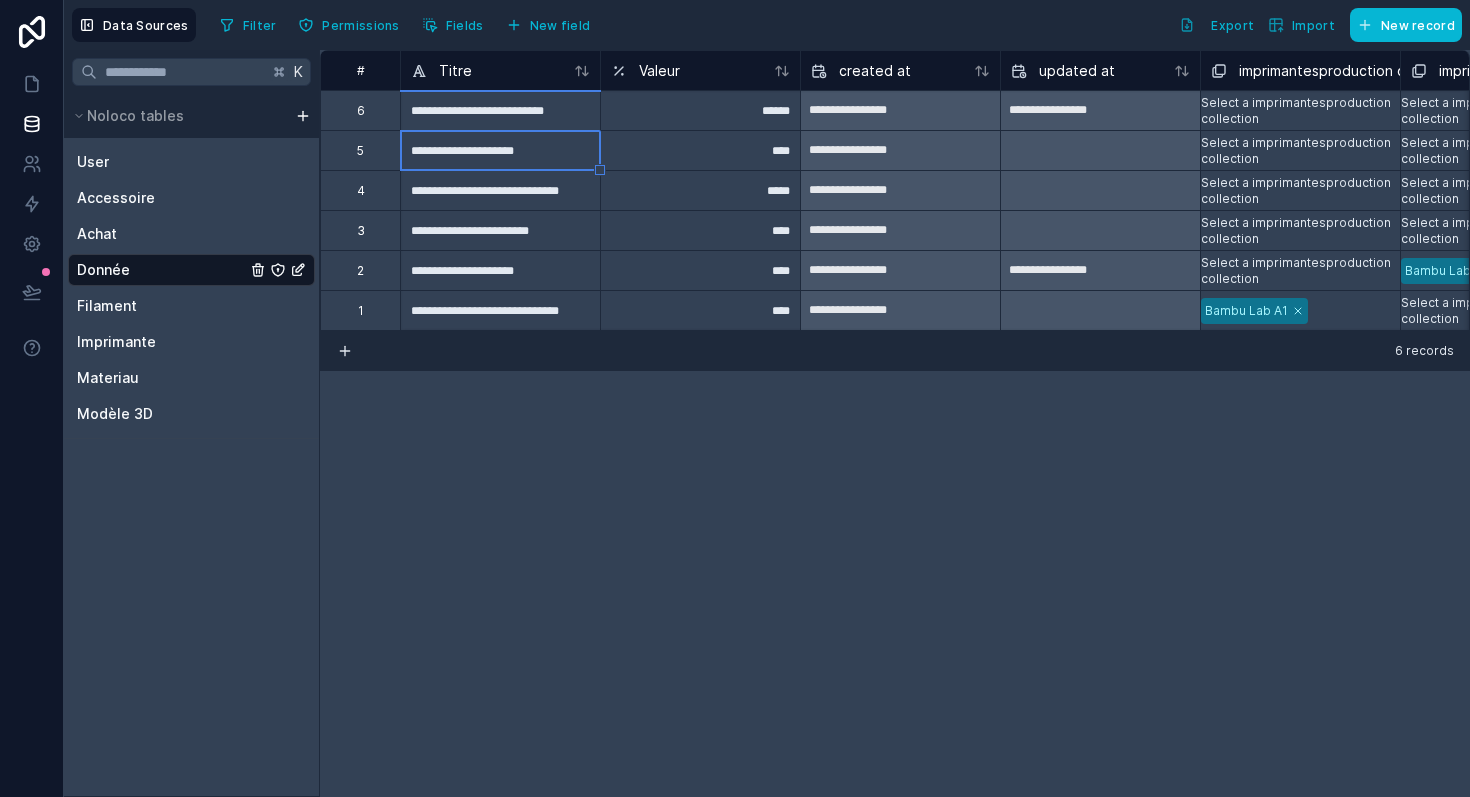 click on "**********" at bounding box center (500, 150) 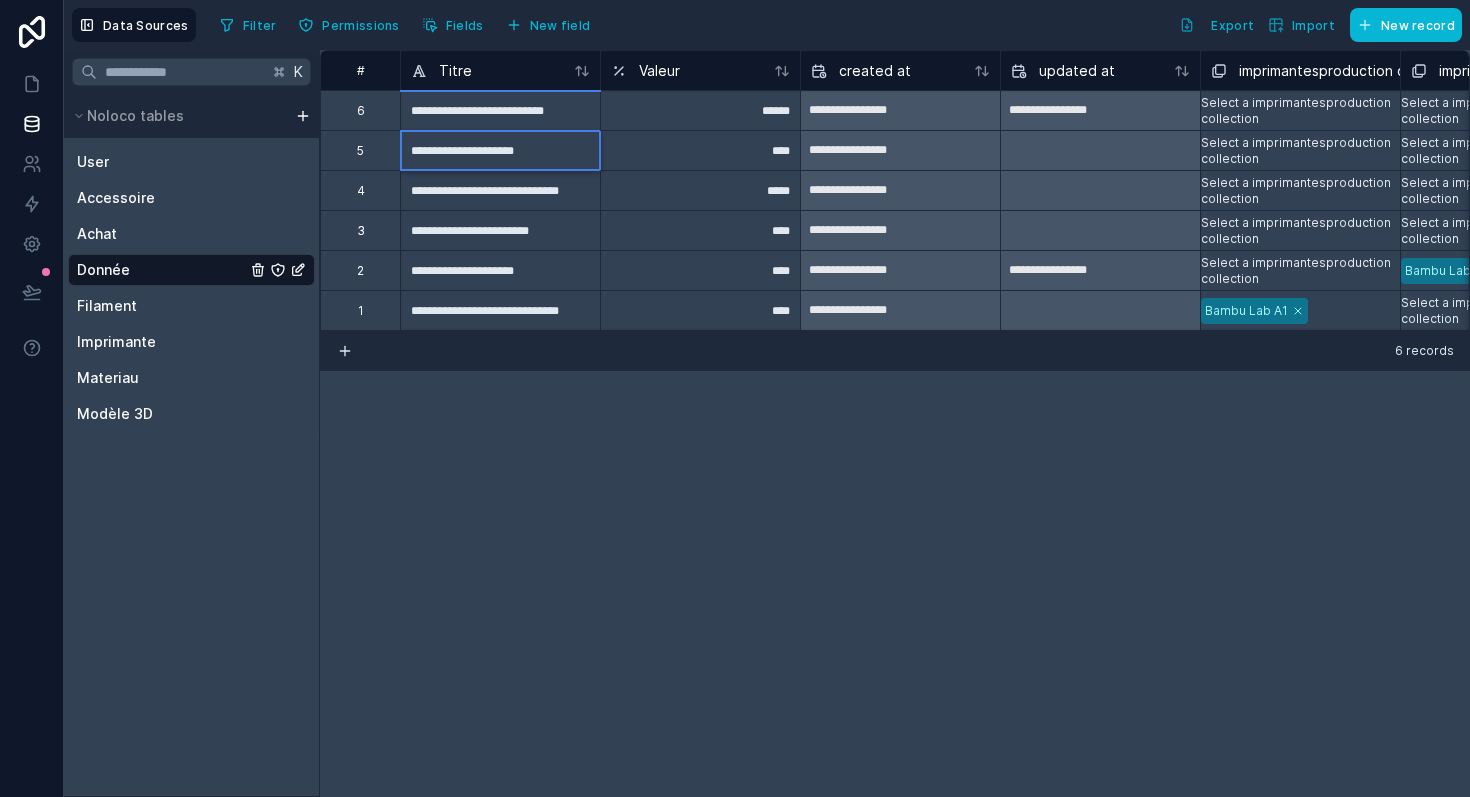 click on "**********" at bounding box center [500, 190] 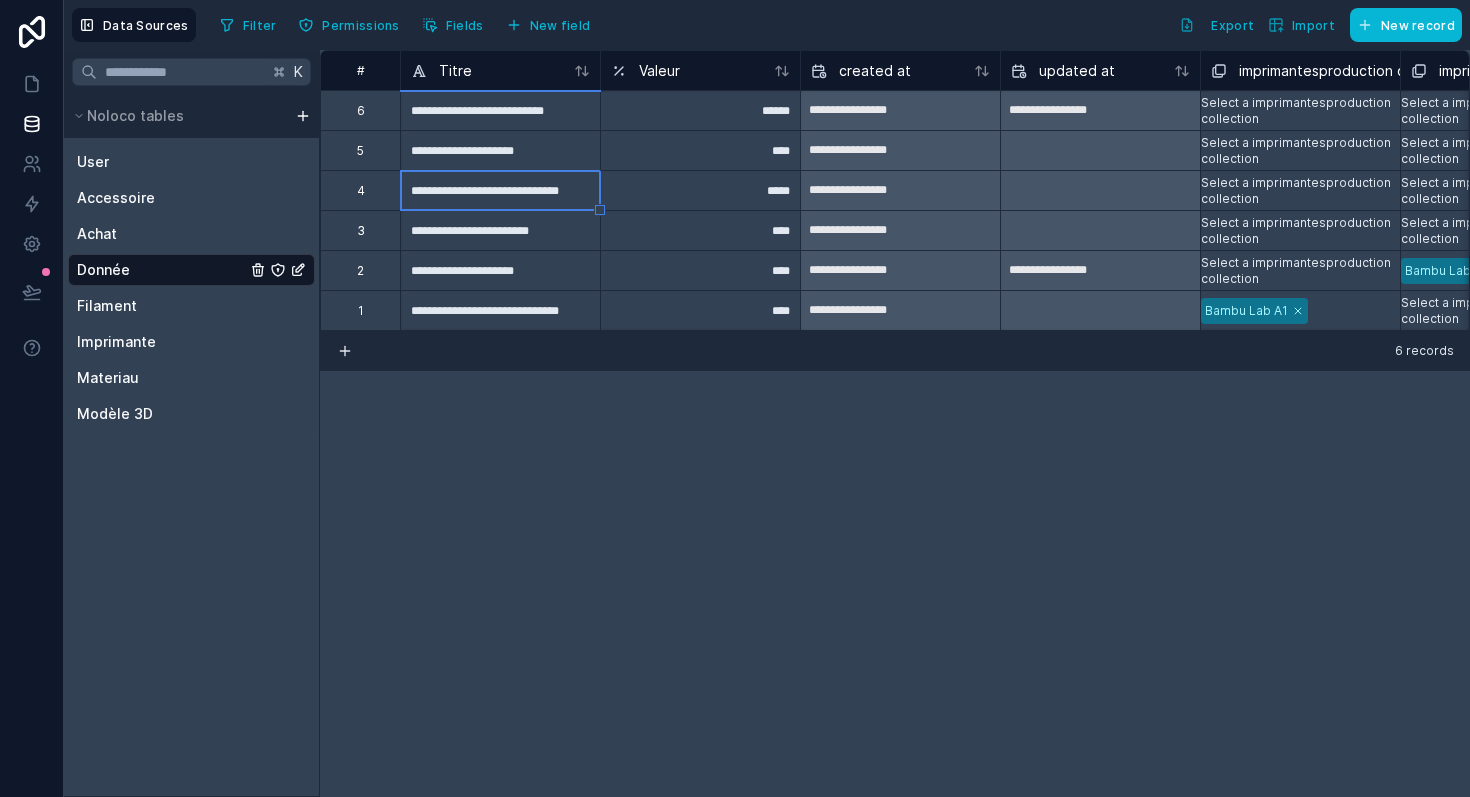 click on "**********" at bounding box center [500, 190] 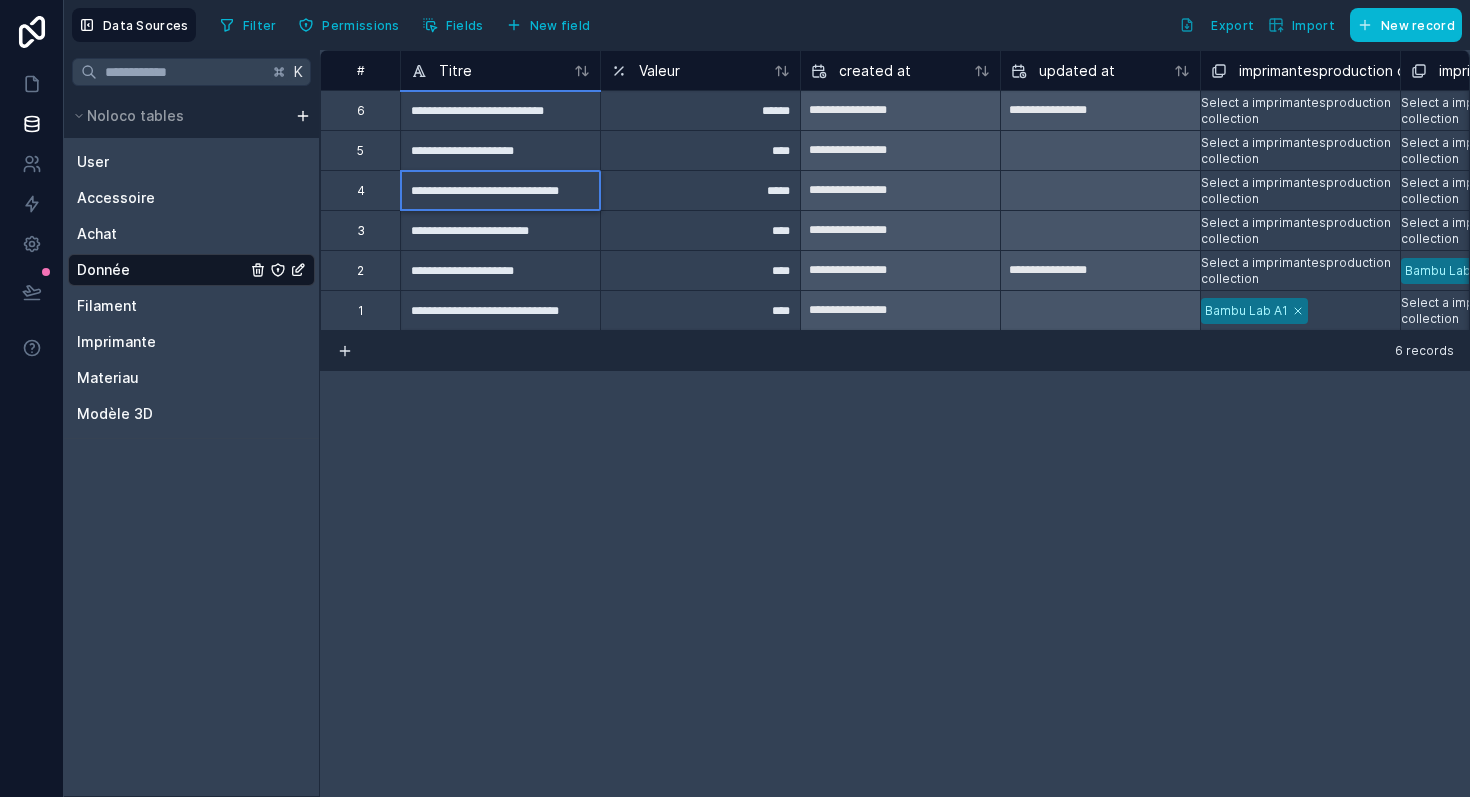 click on "**********" at bounding box center [500, 190] 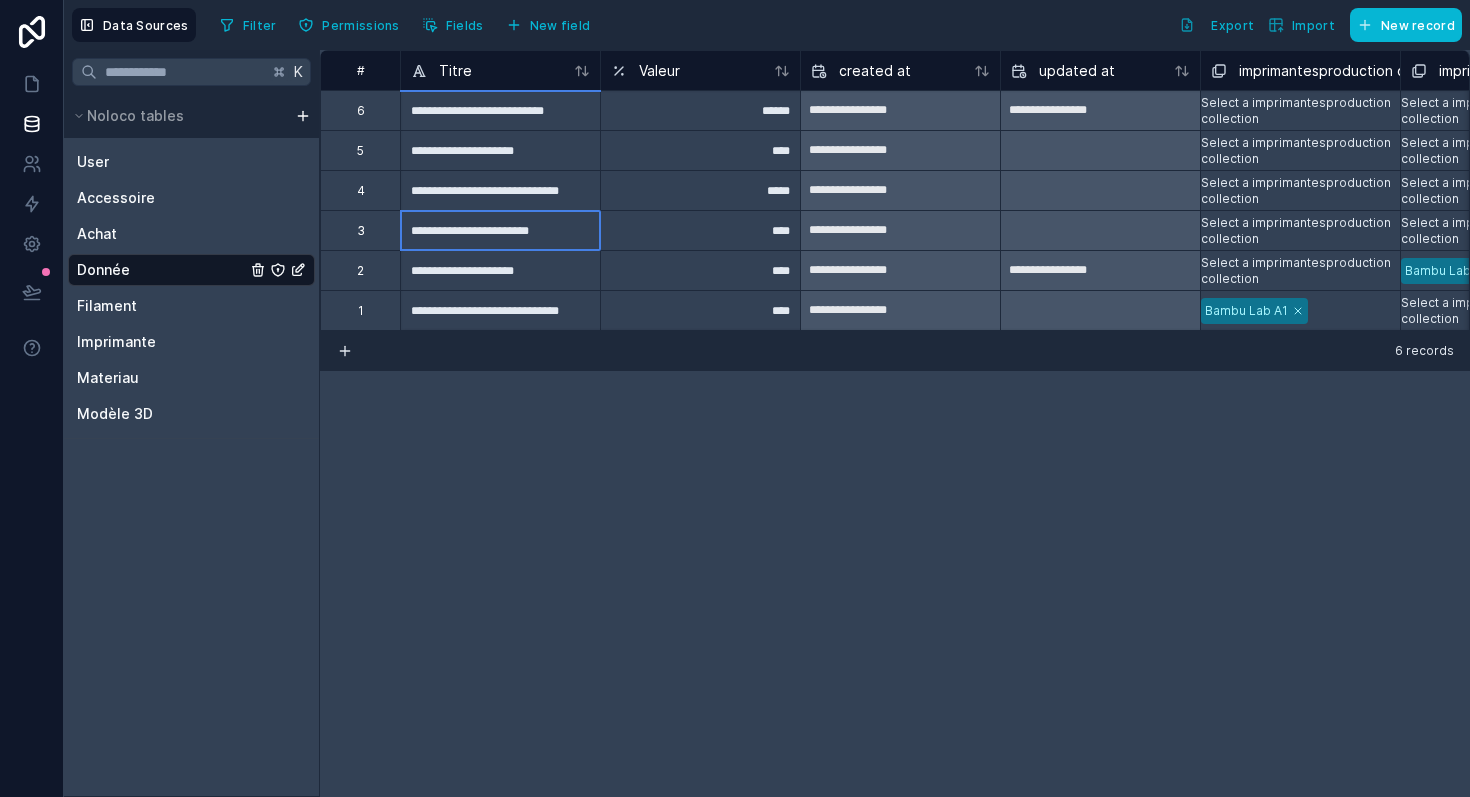 click on "**********" at bounding box center [500, 230] 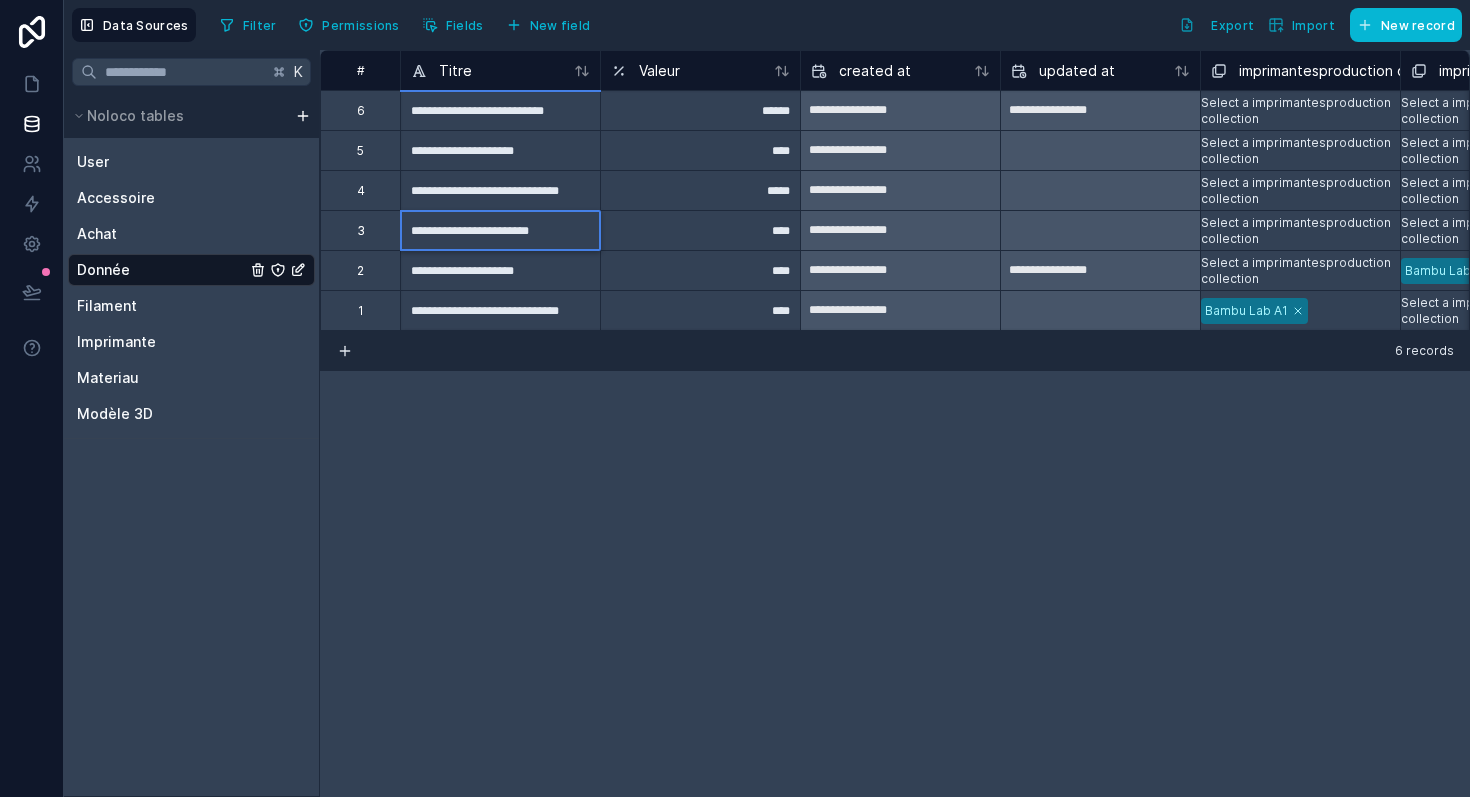click on "**********" at bounding box center (500, 230) 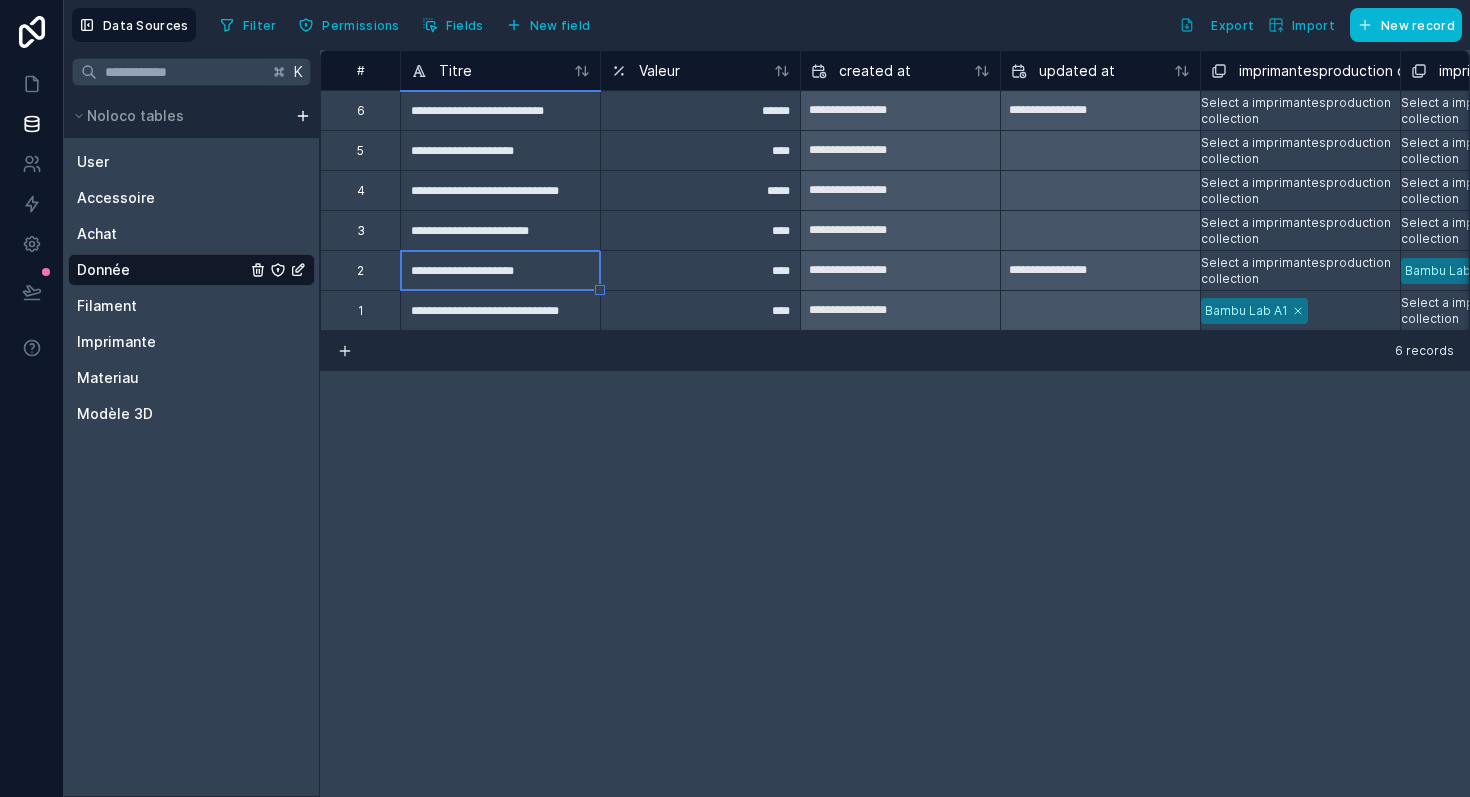 click on "**********" at bounding box center (500, 270) 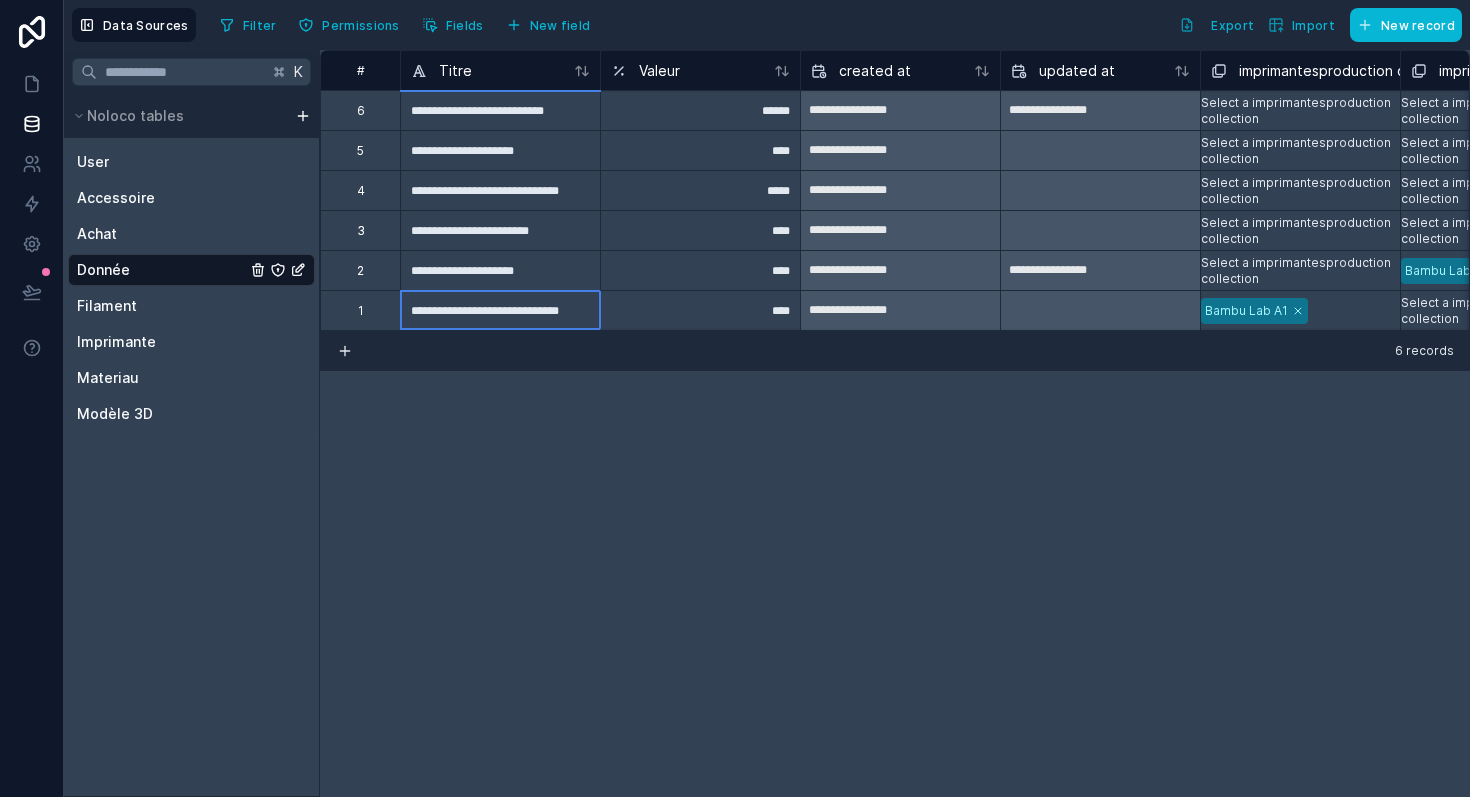 click on "**********" at bounding box center (500, 310) 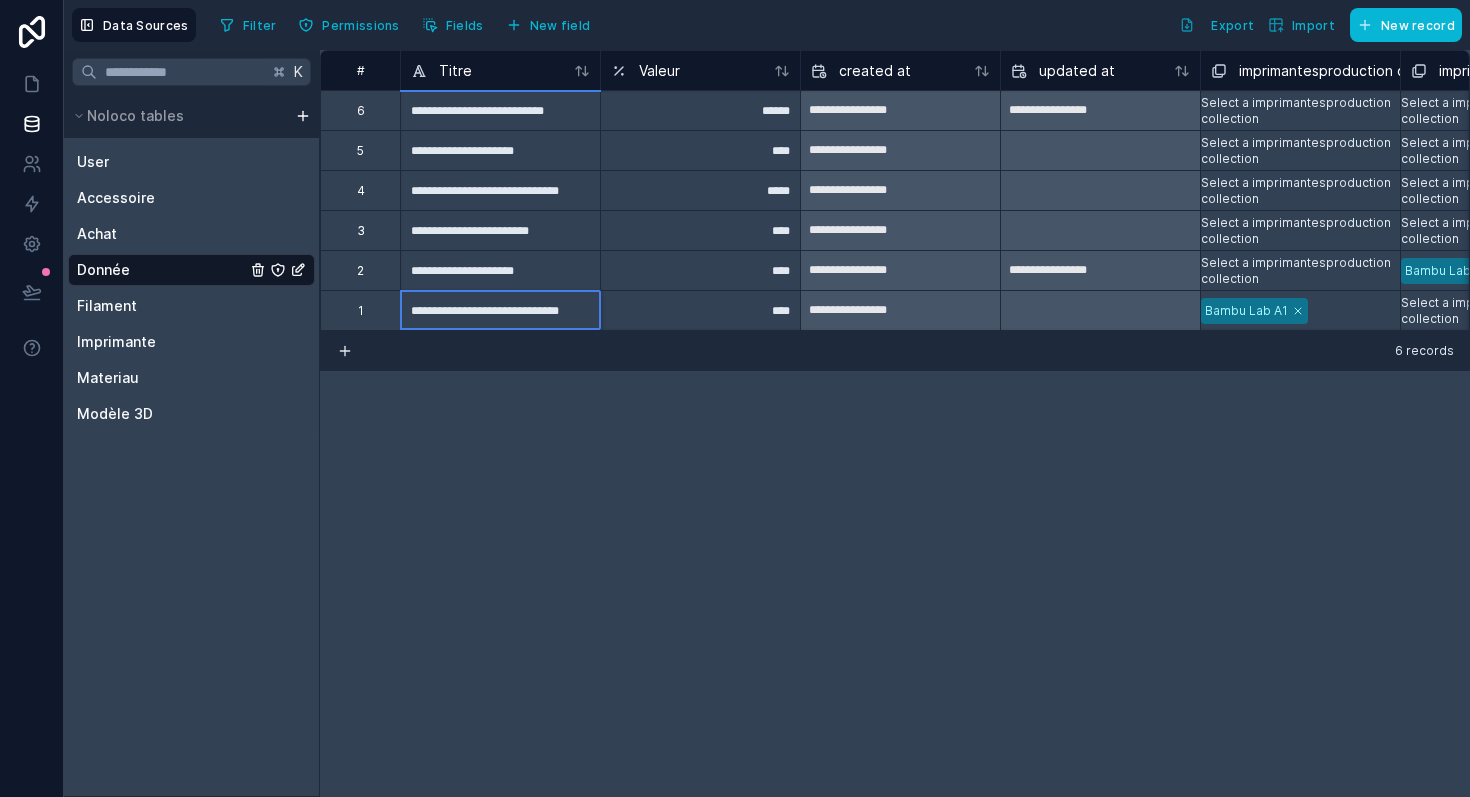 scroll, scrollTop: 0, scrollLeft: 5, axis: horizontal 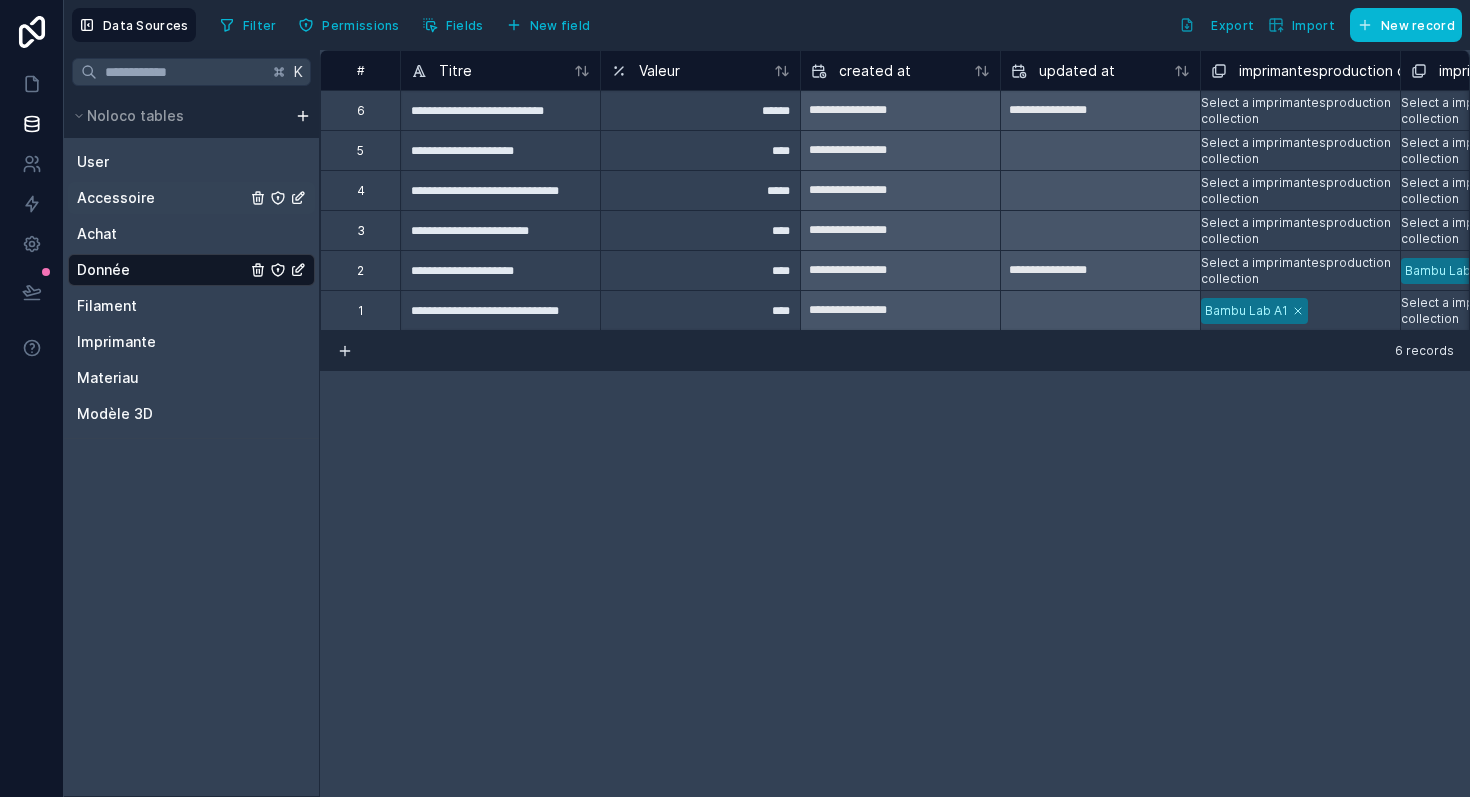 click on "Accessoire" at bounding box center [116, 198] 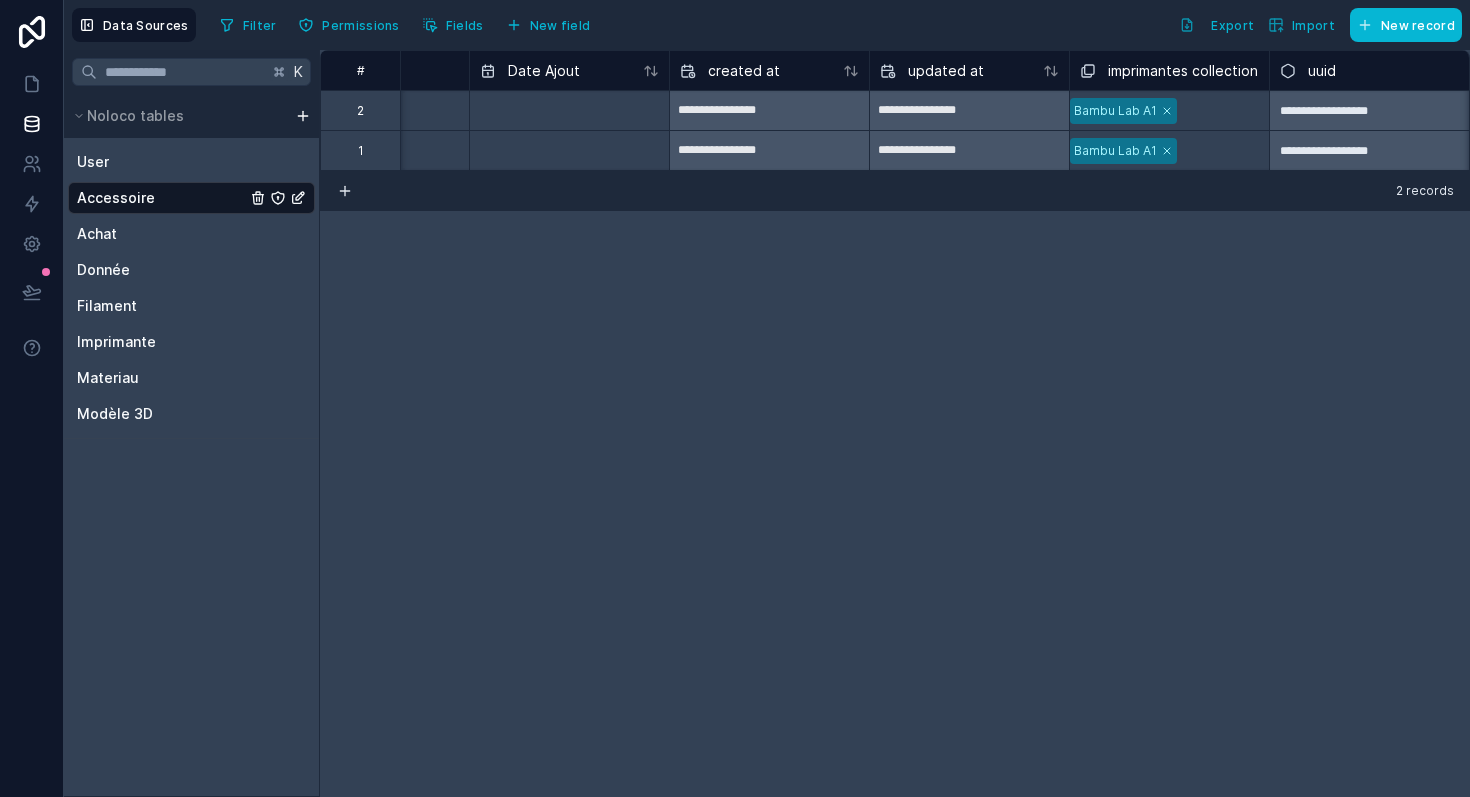 scroll, scrollTop: 0, scrollLeft: 0, axis: both 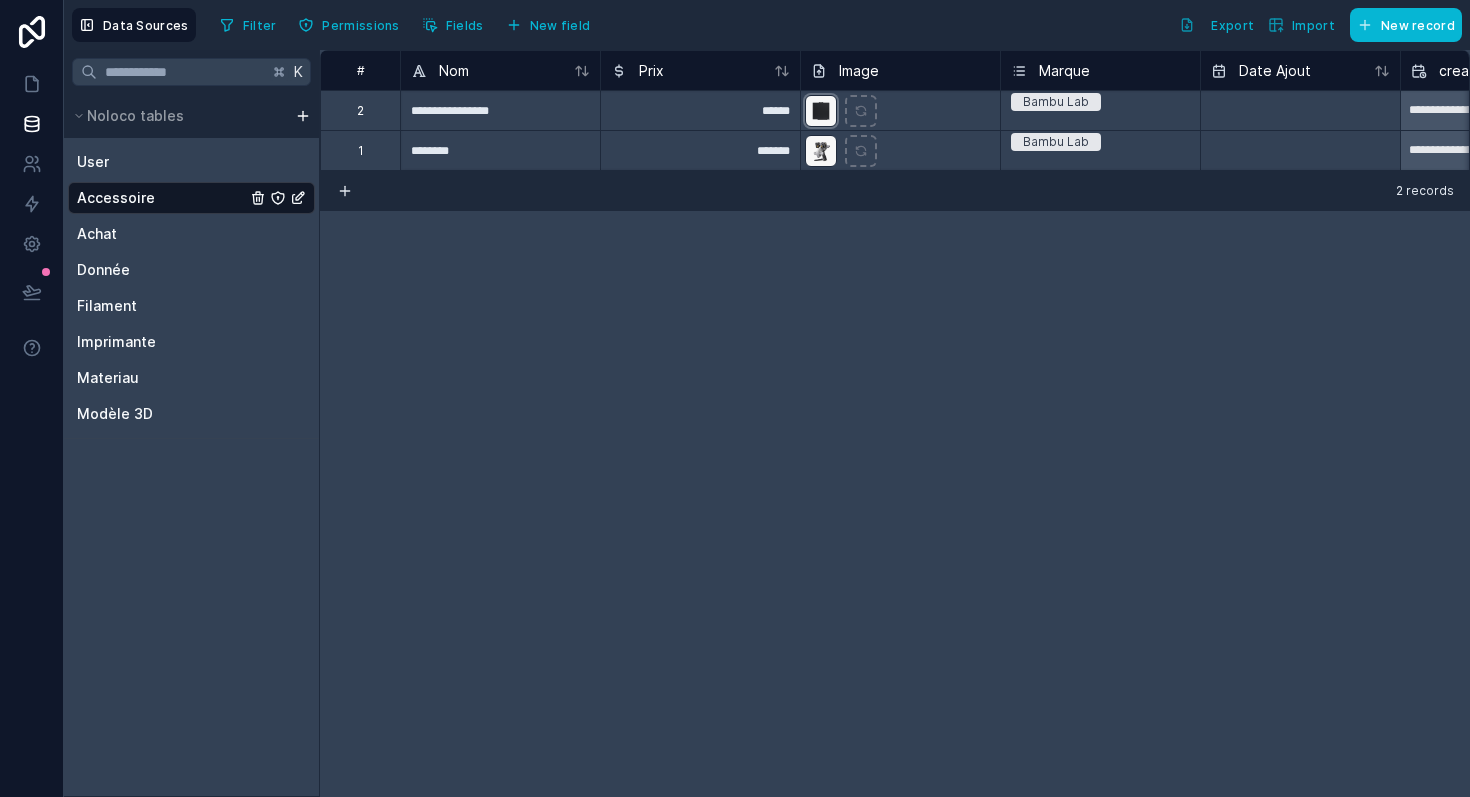 click at bounding box center [821, 111] 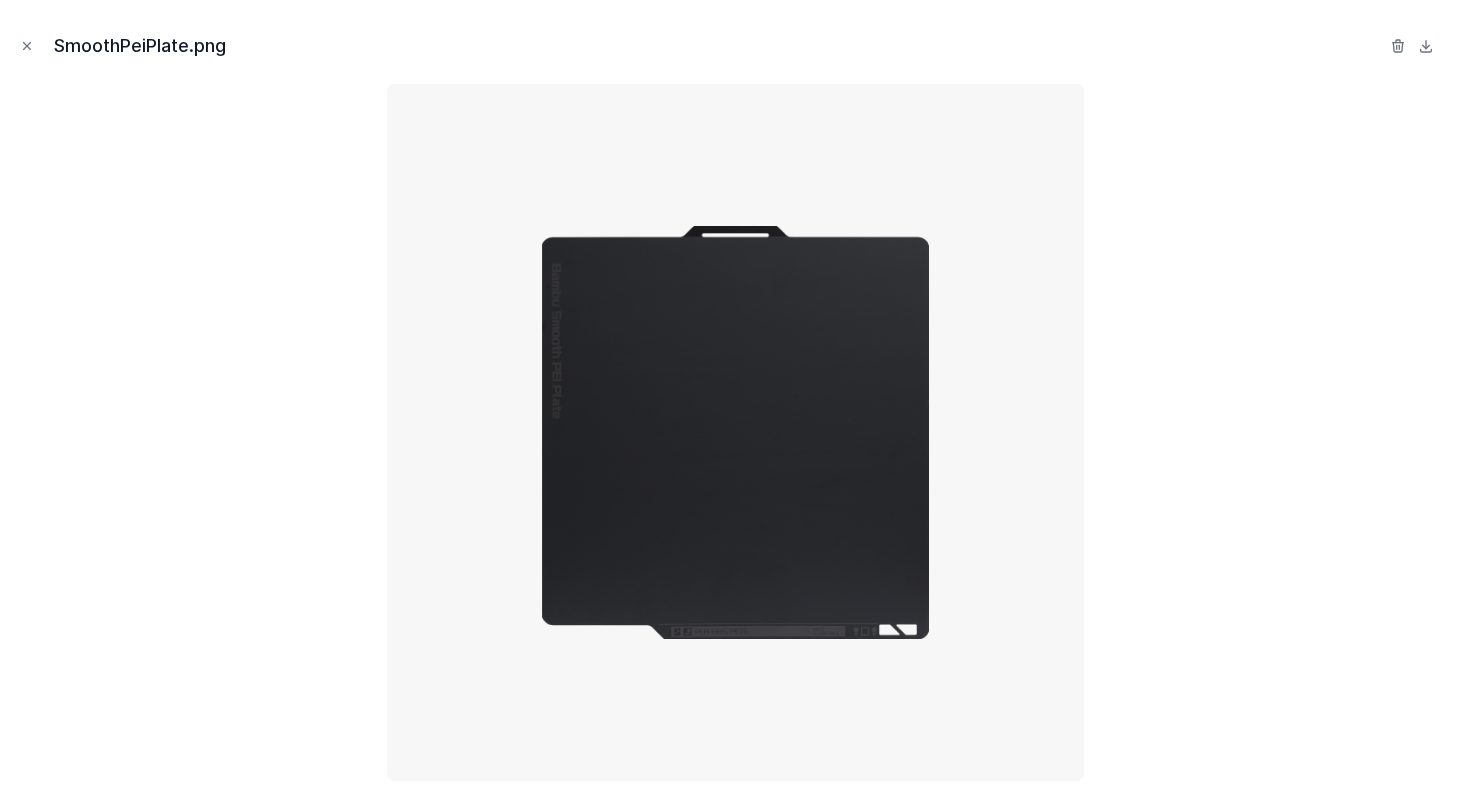 click at bounding box center (735, 432) 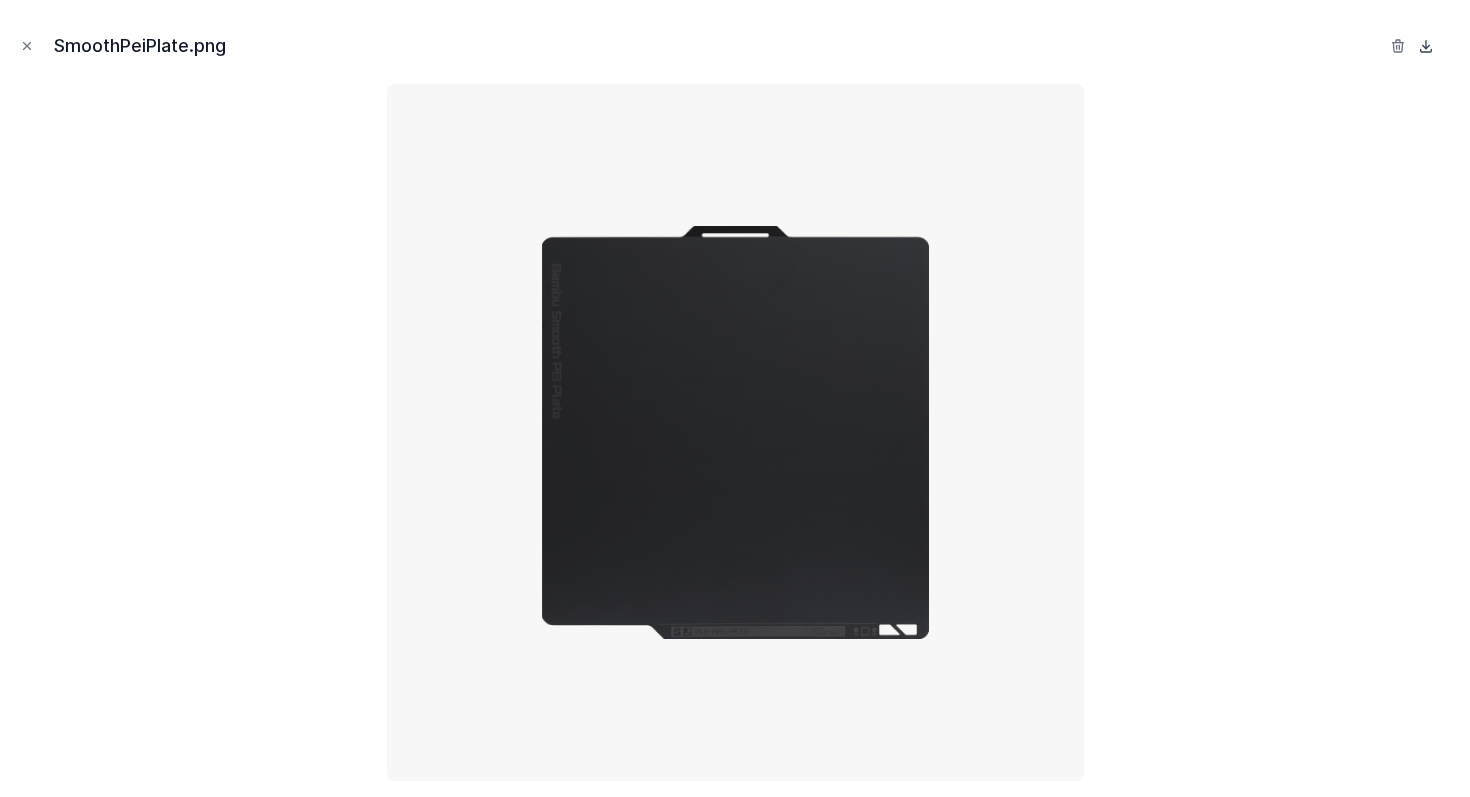 click 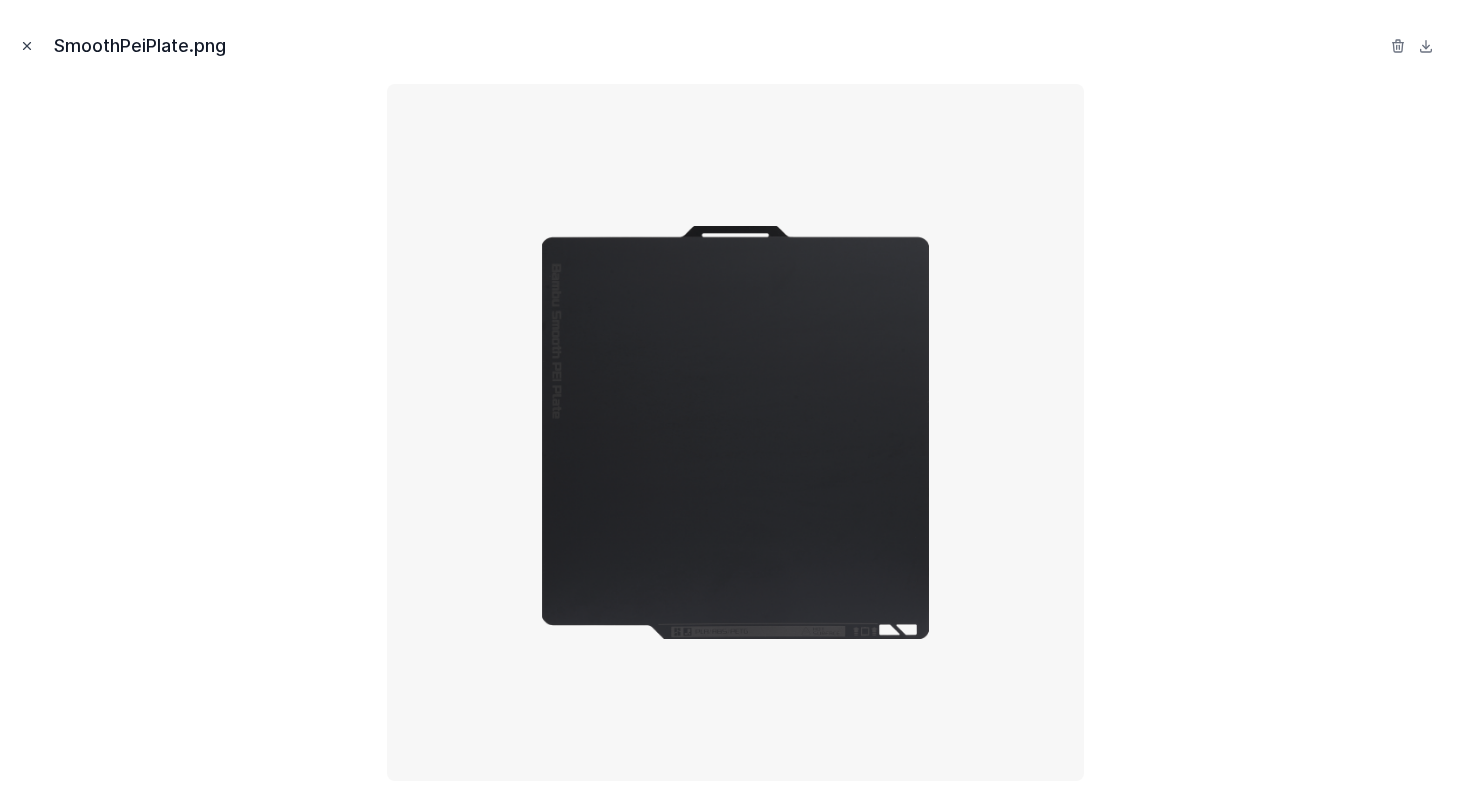 click 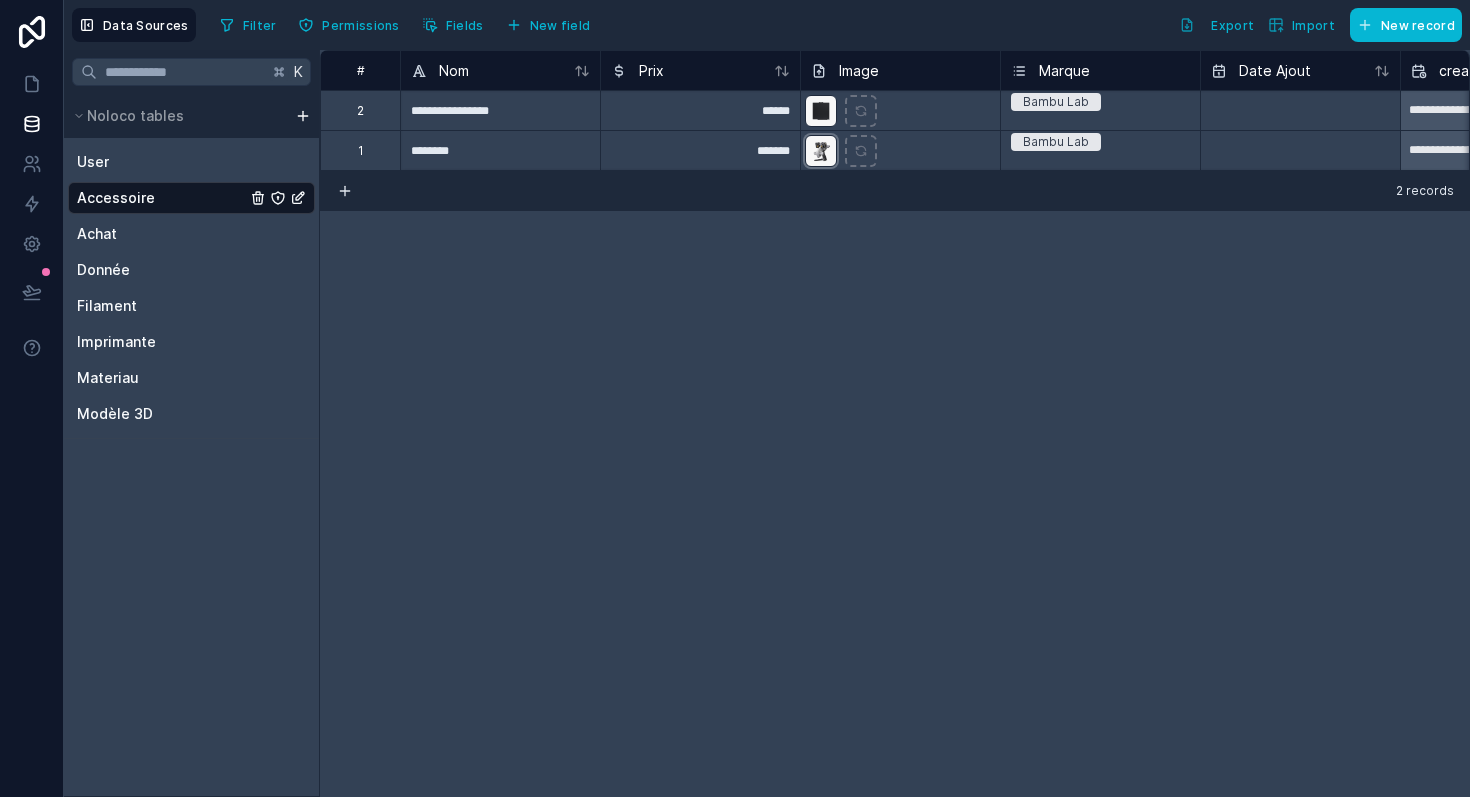 click at bounding box center [821, 151] 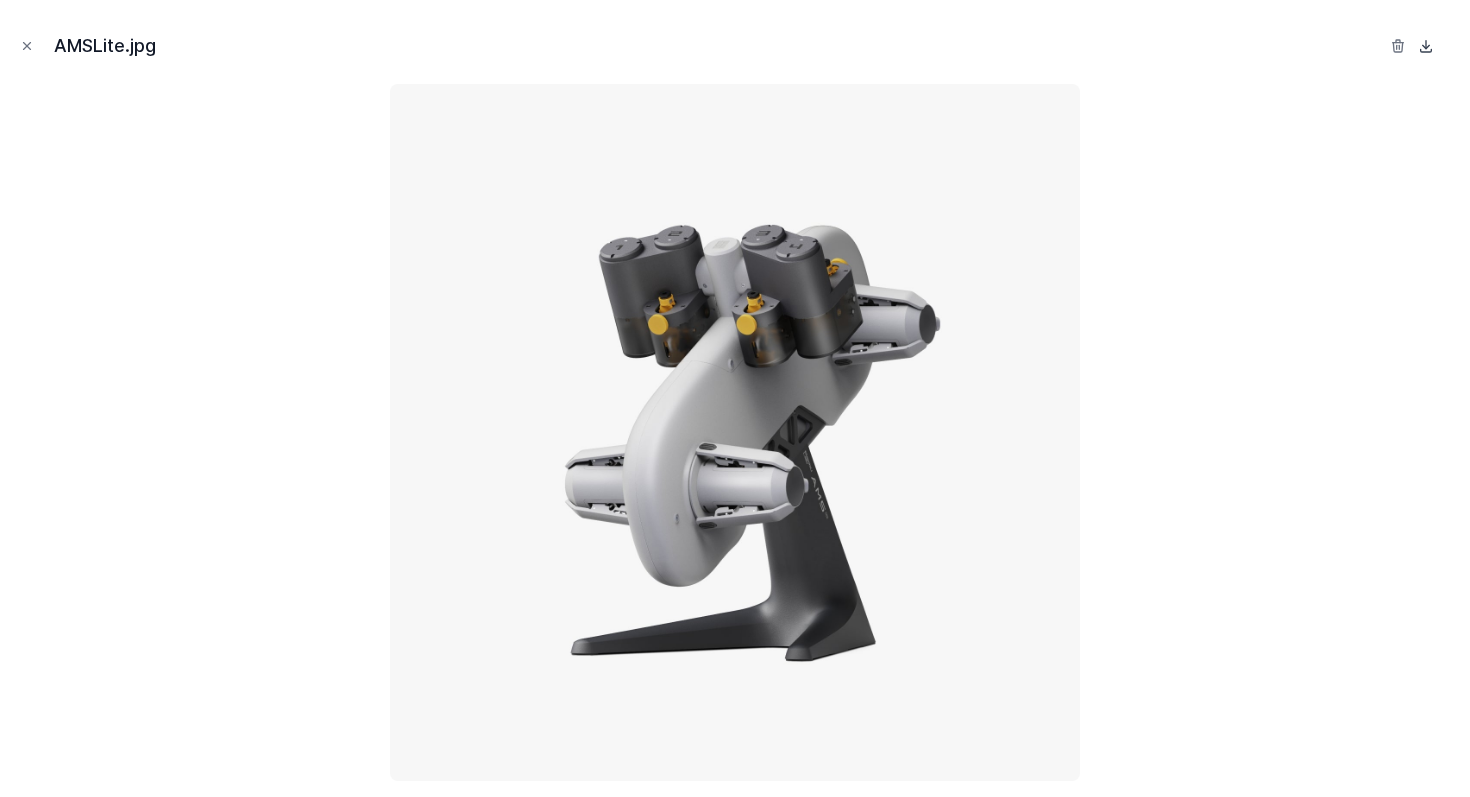 click 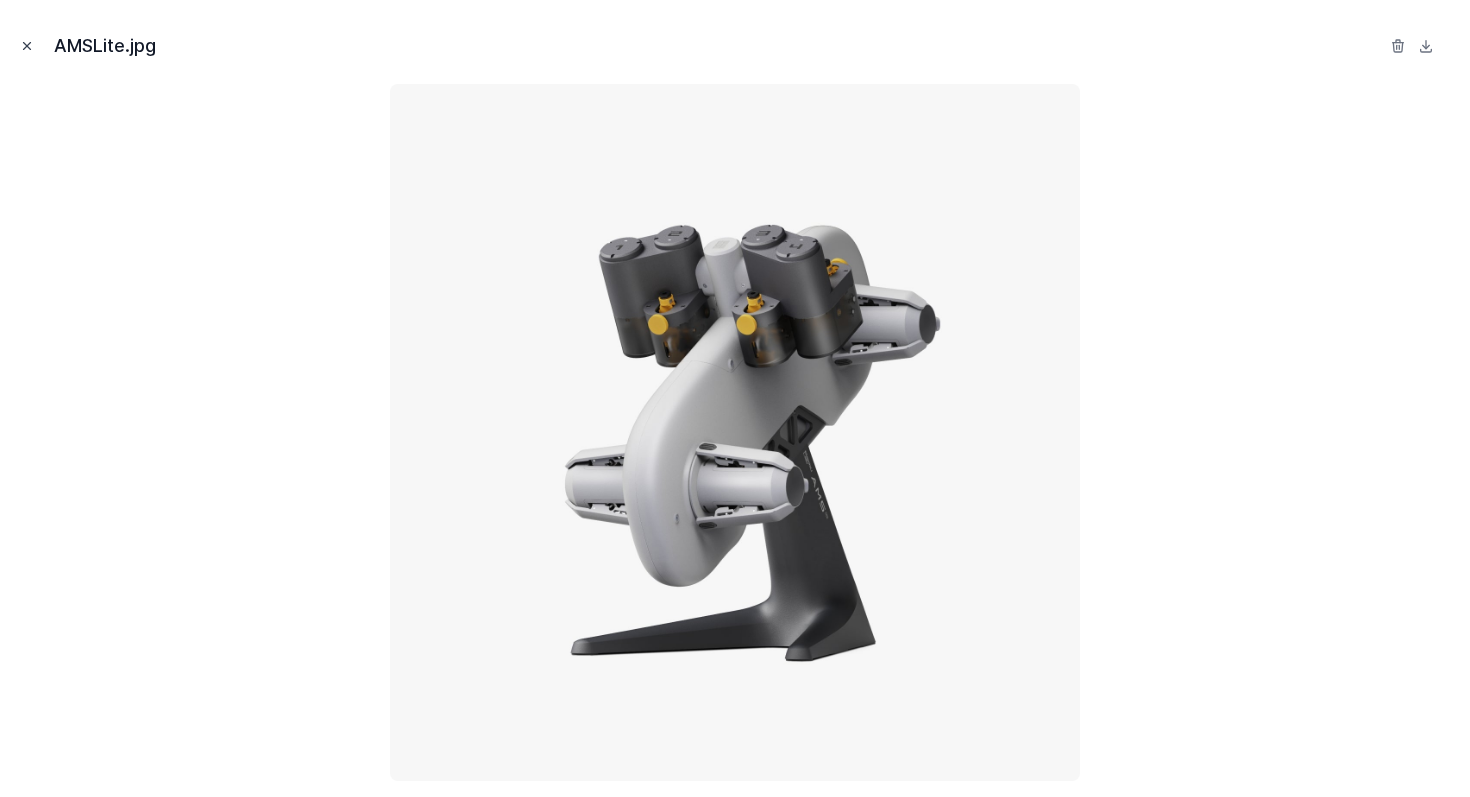 click 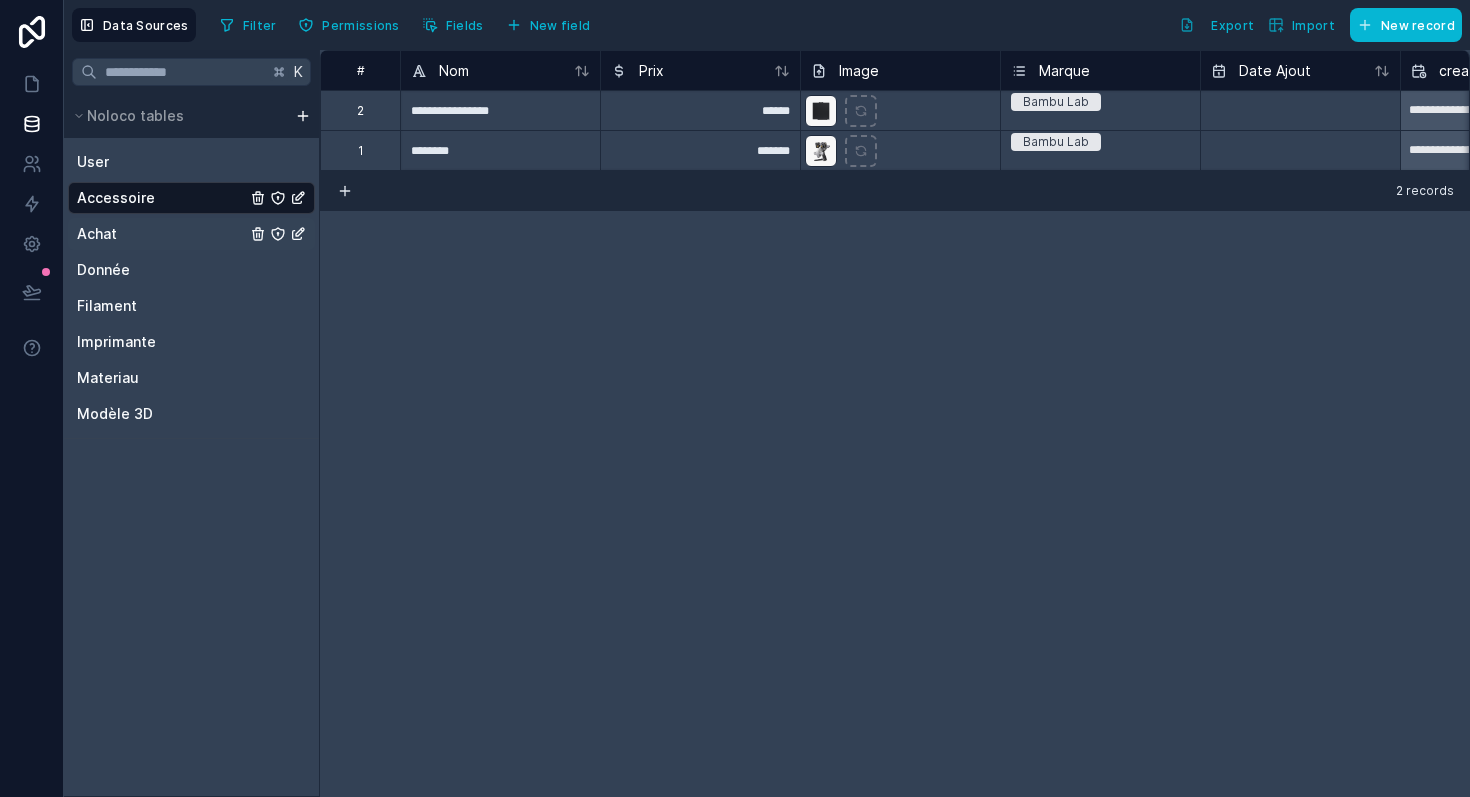 click on "Achat" at bounding box center (191, 234) 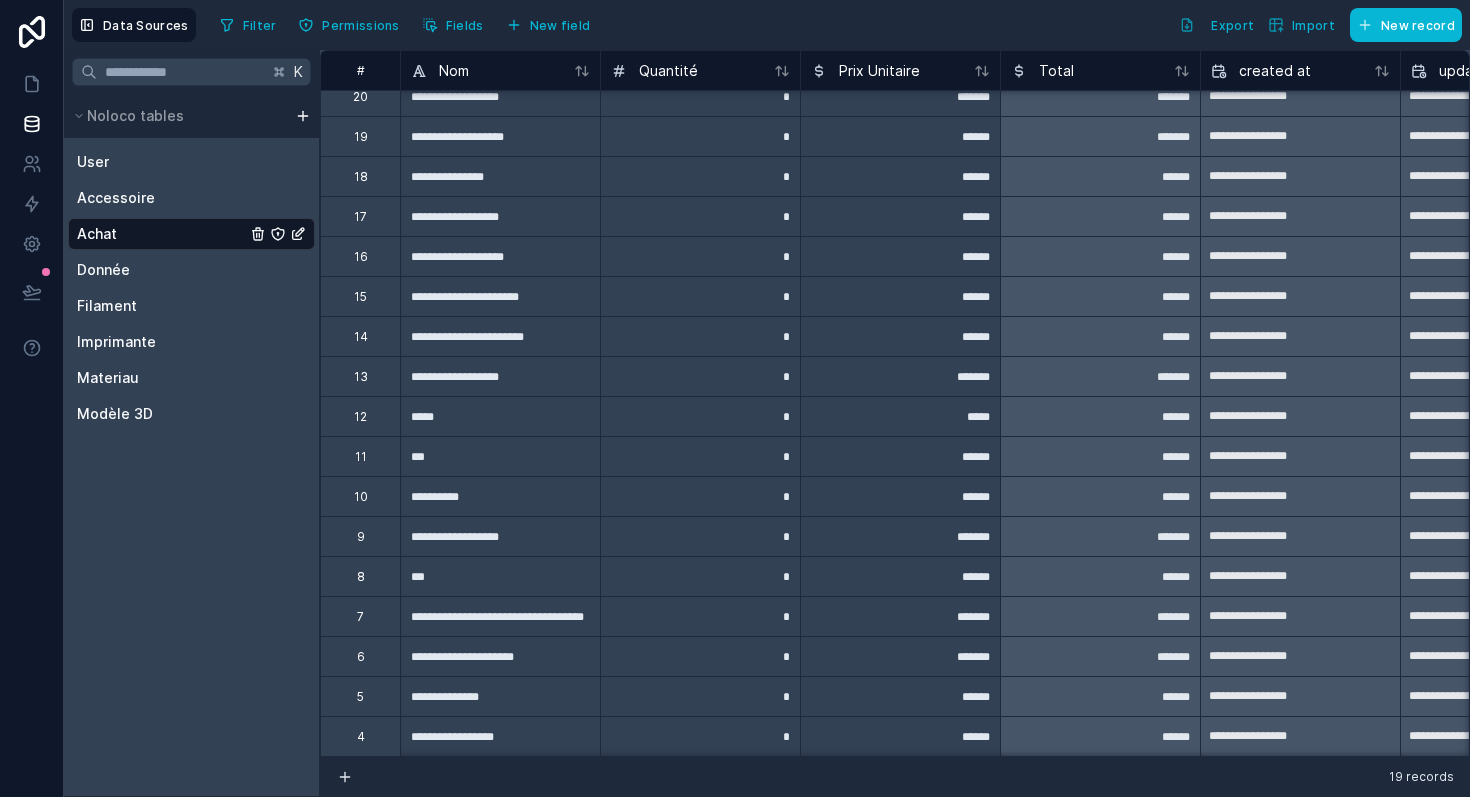 scroll, scrollTop: 0, scrollLeft: 0, axis: both 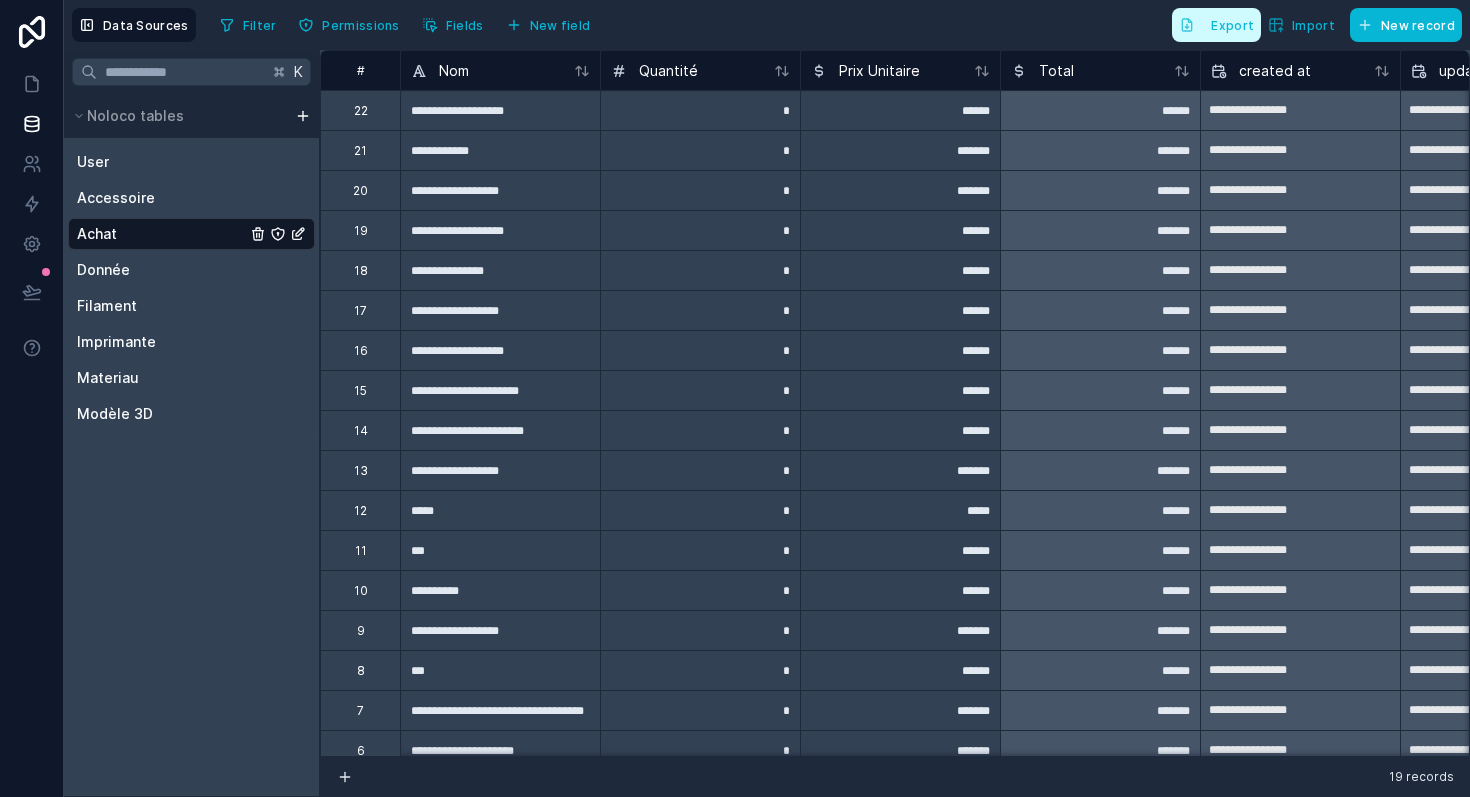 click on "Export" at bounding box center [1232, 25] 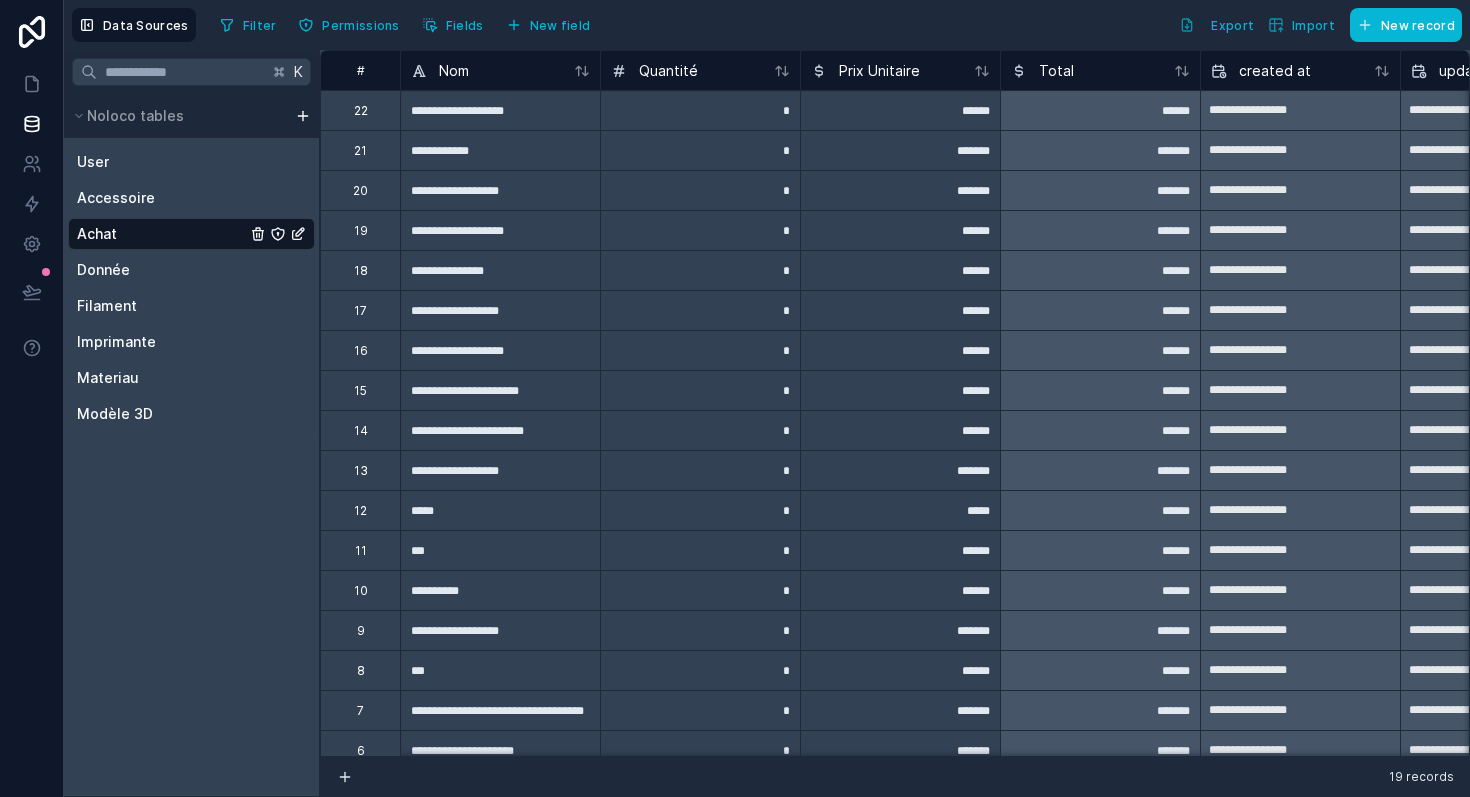 click on "Data Sources Filter Permissions Fields New field Export Import New record" at bounding box center (767, 25) 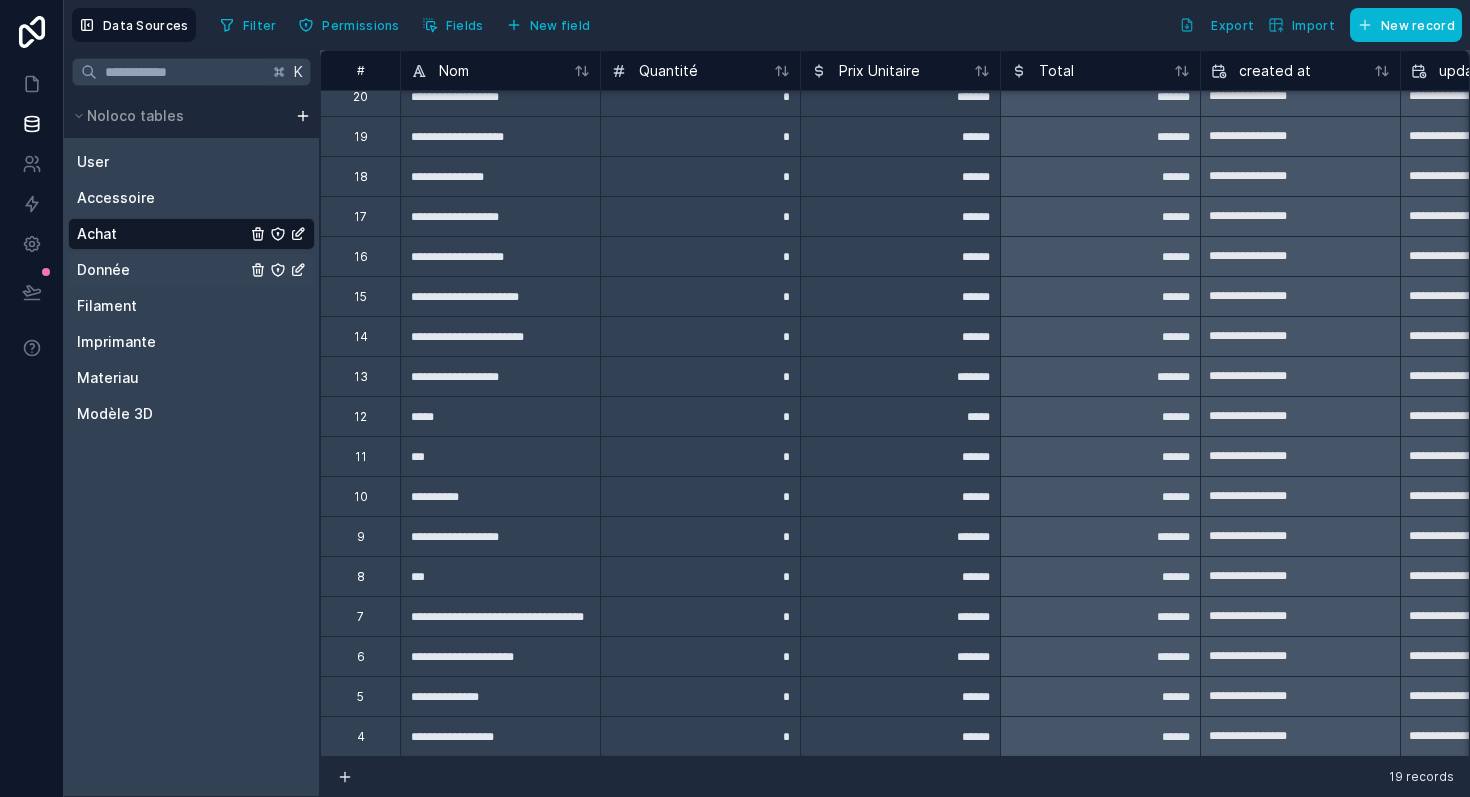 click on "Donnée" at bounding box center [191, 270] 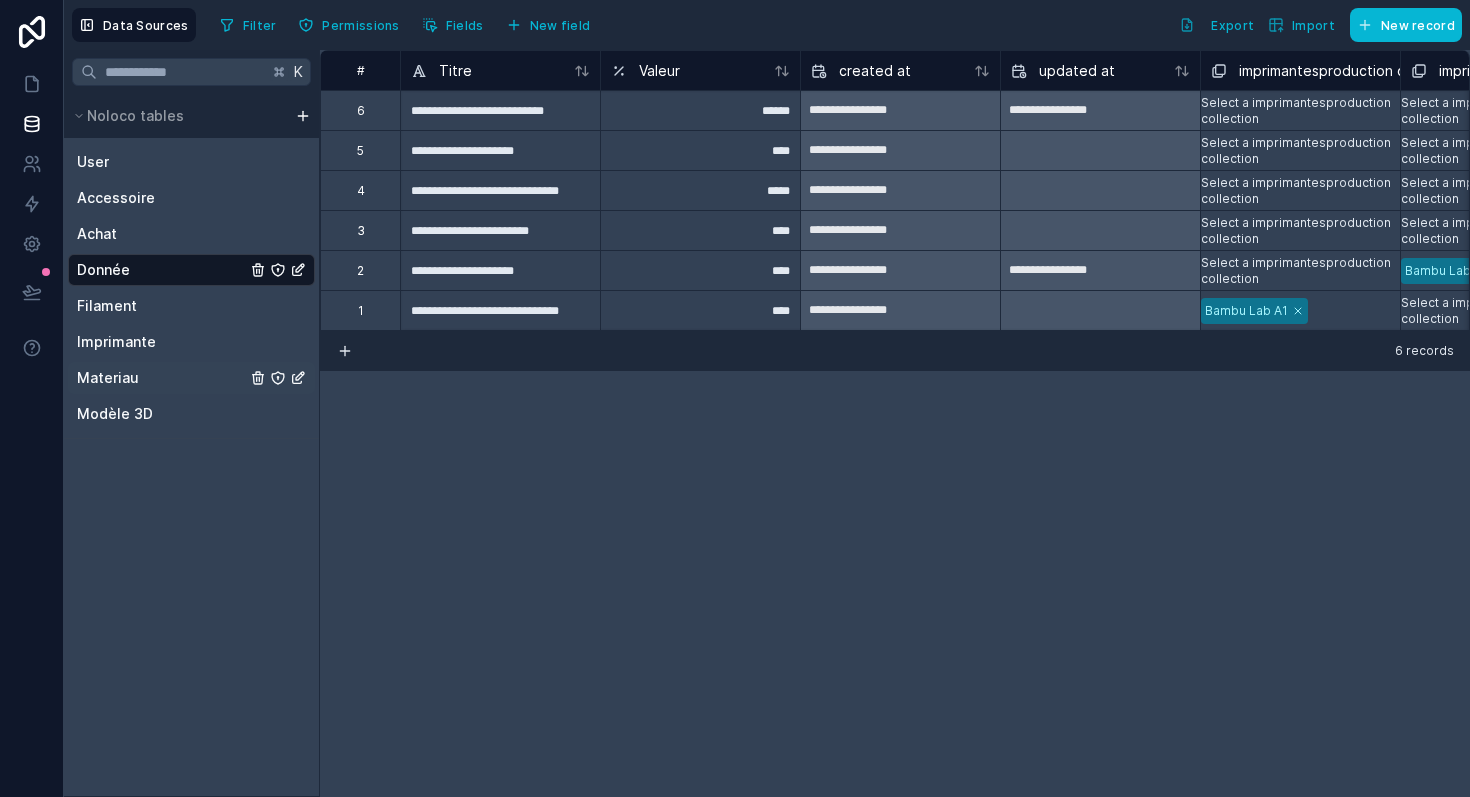 click on "Materiau" at bounding box center [191, 378] 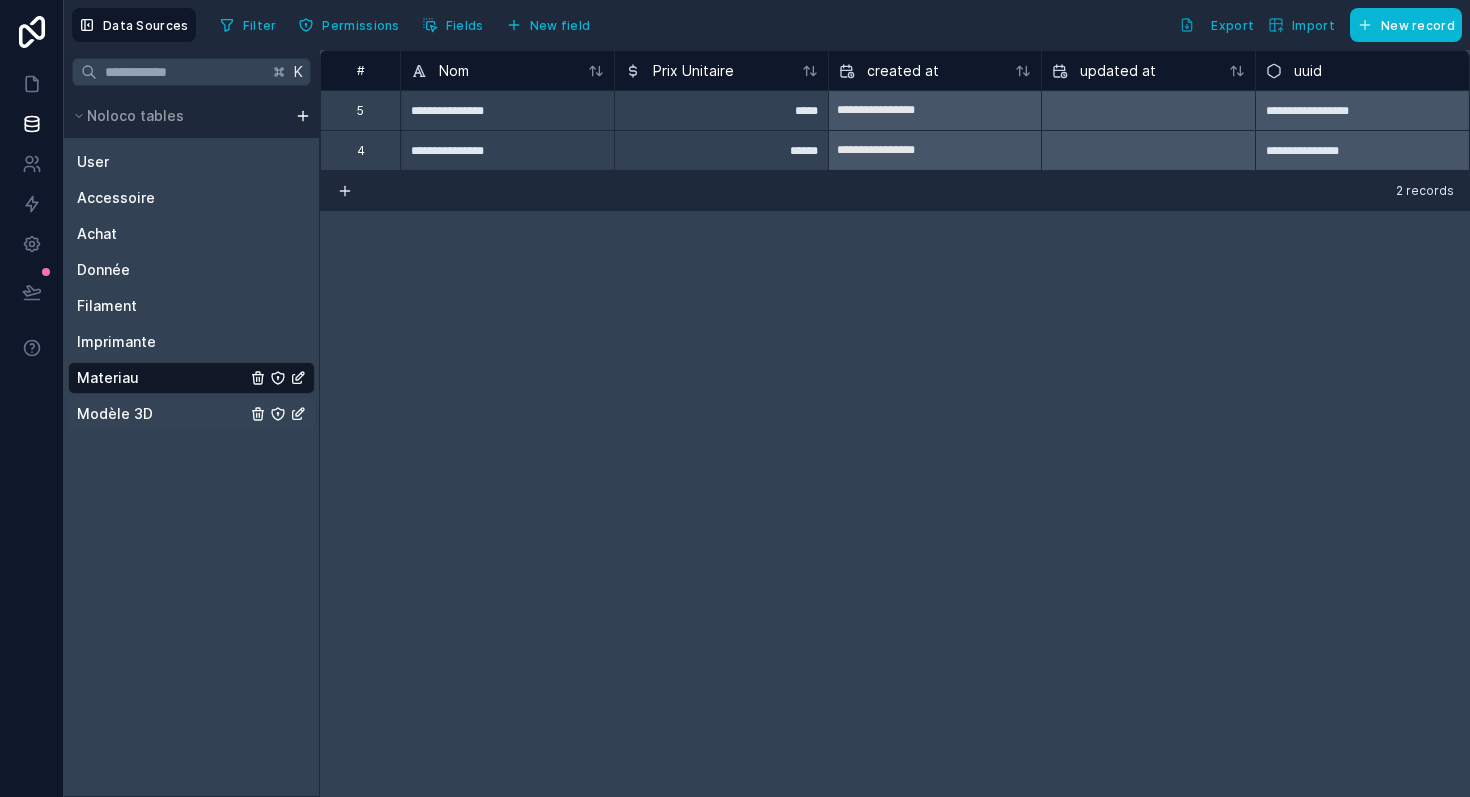 click on "Modèle 3D" at bounding box center (191, 414) 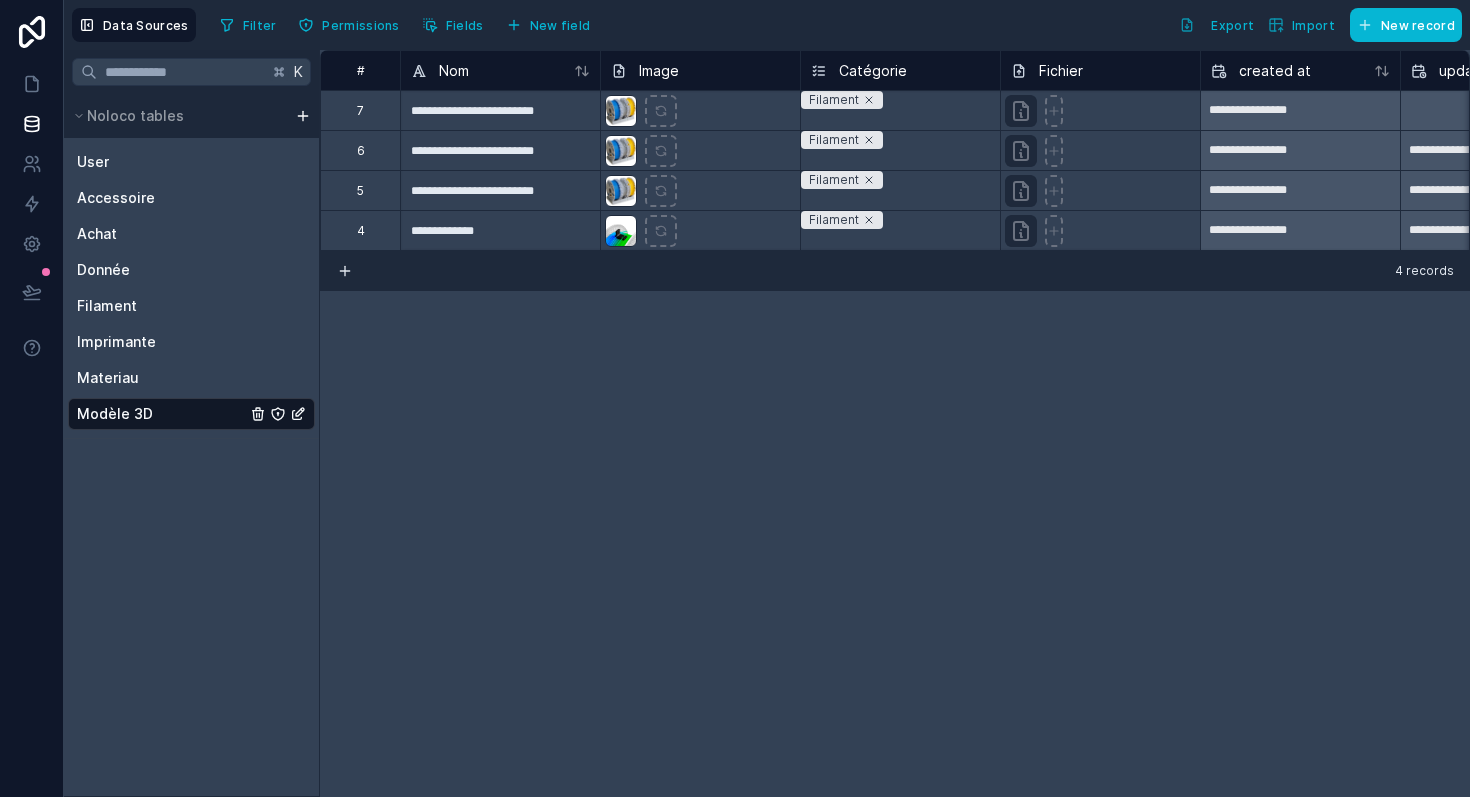 click on "Filament" at bounding box center (900, 100) 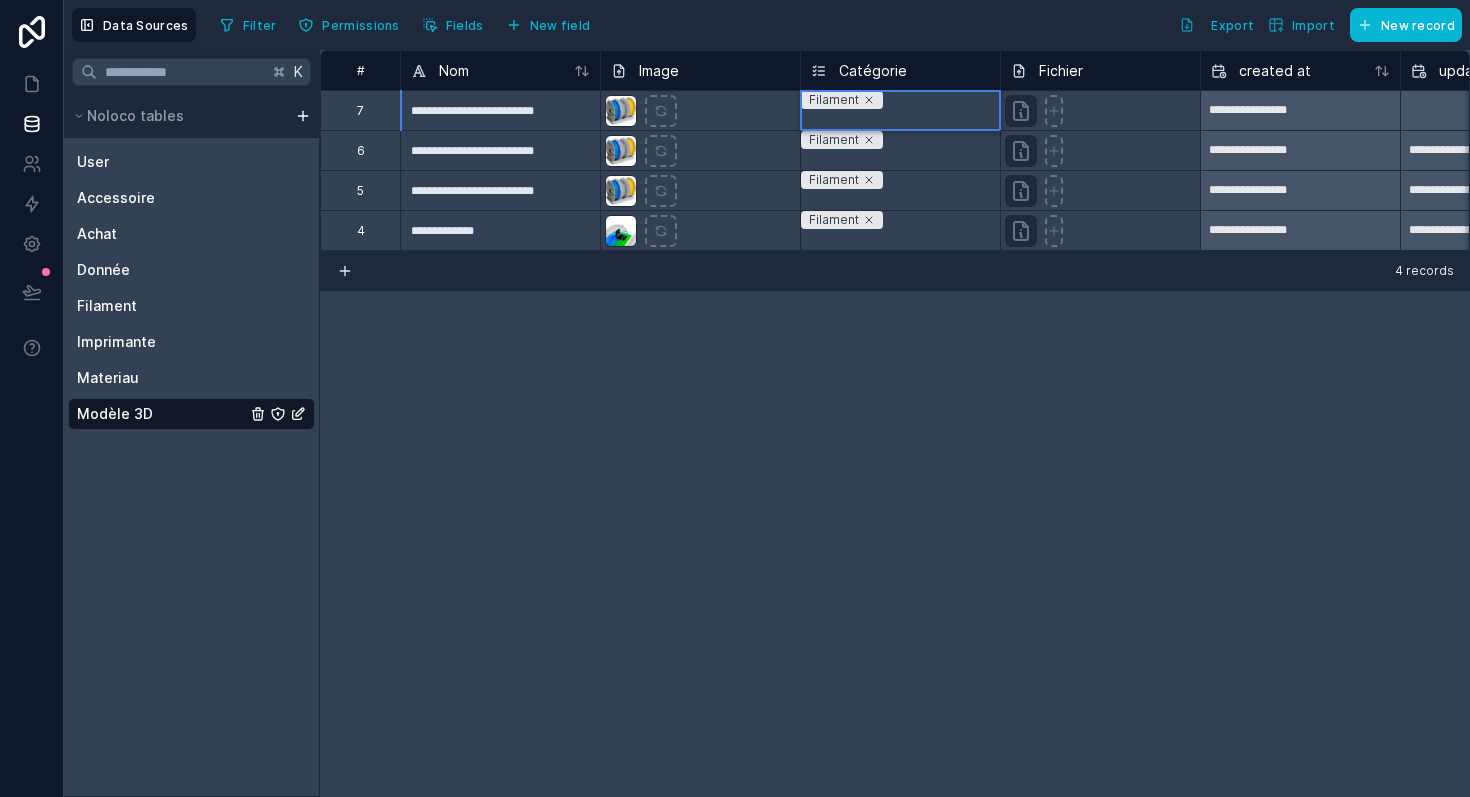 click on "Filament" at bounding box center [900, 100] 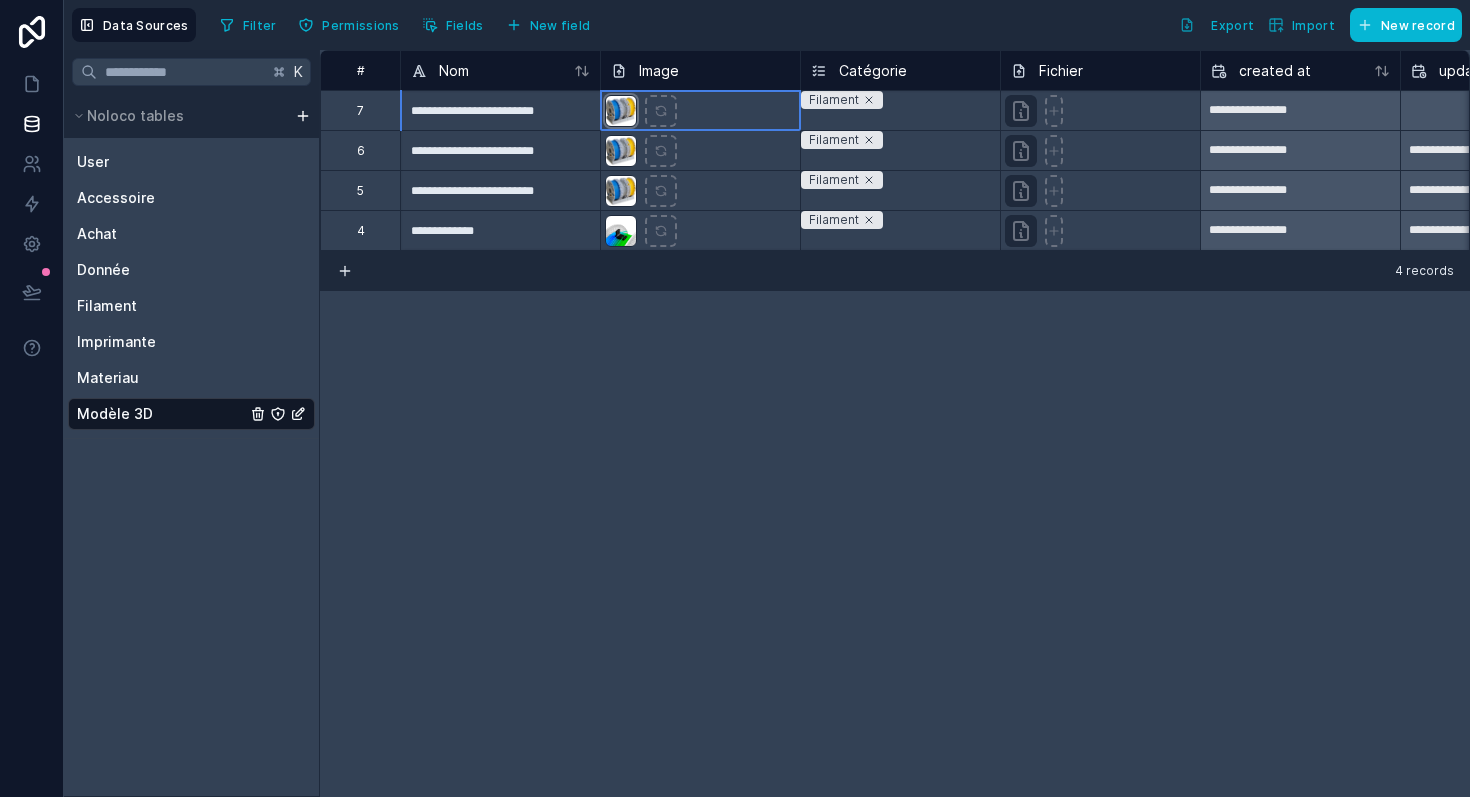 click at bounding box center (621, 111) 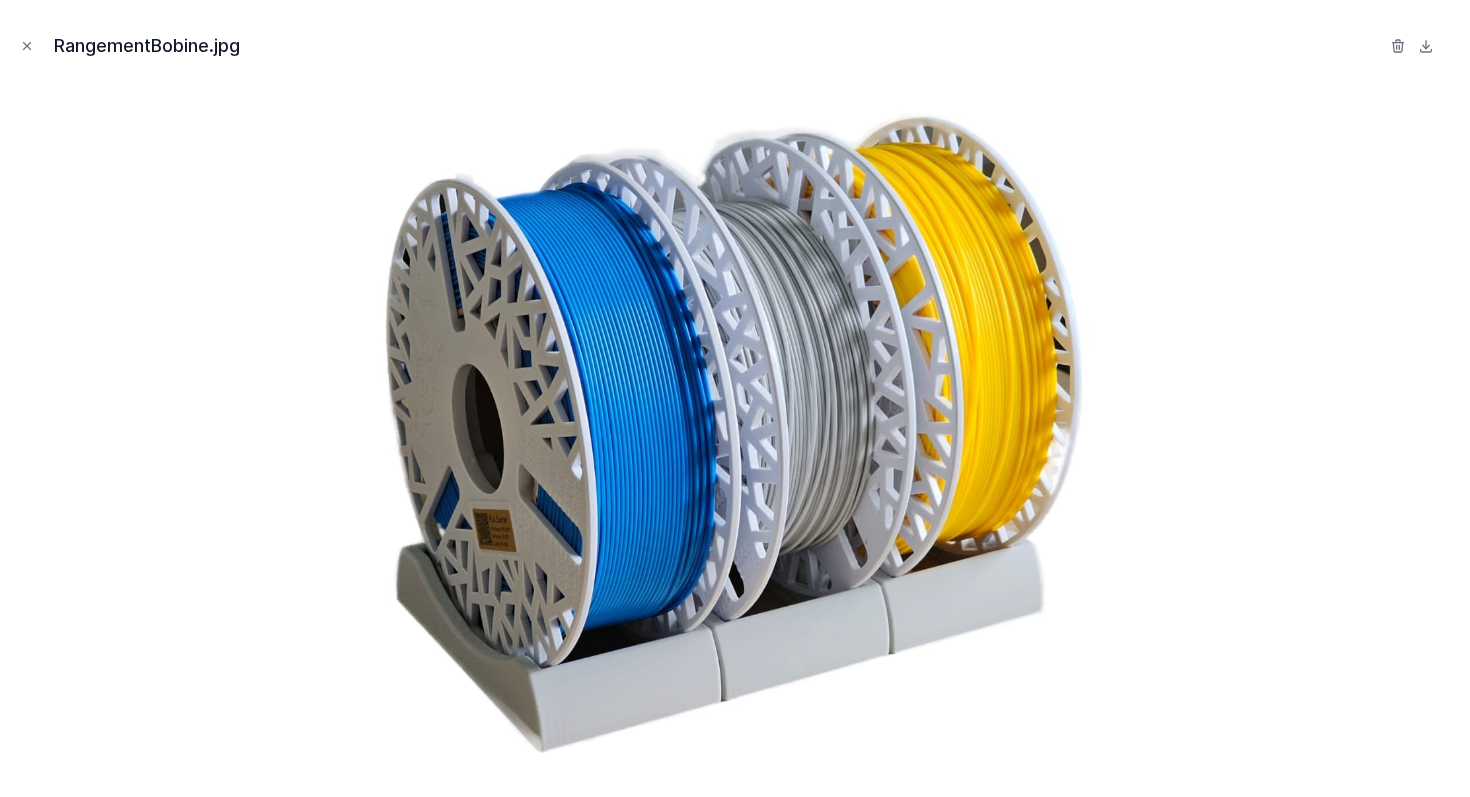 click at bounding box center (735, 432) 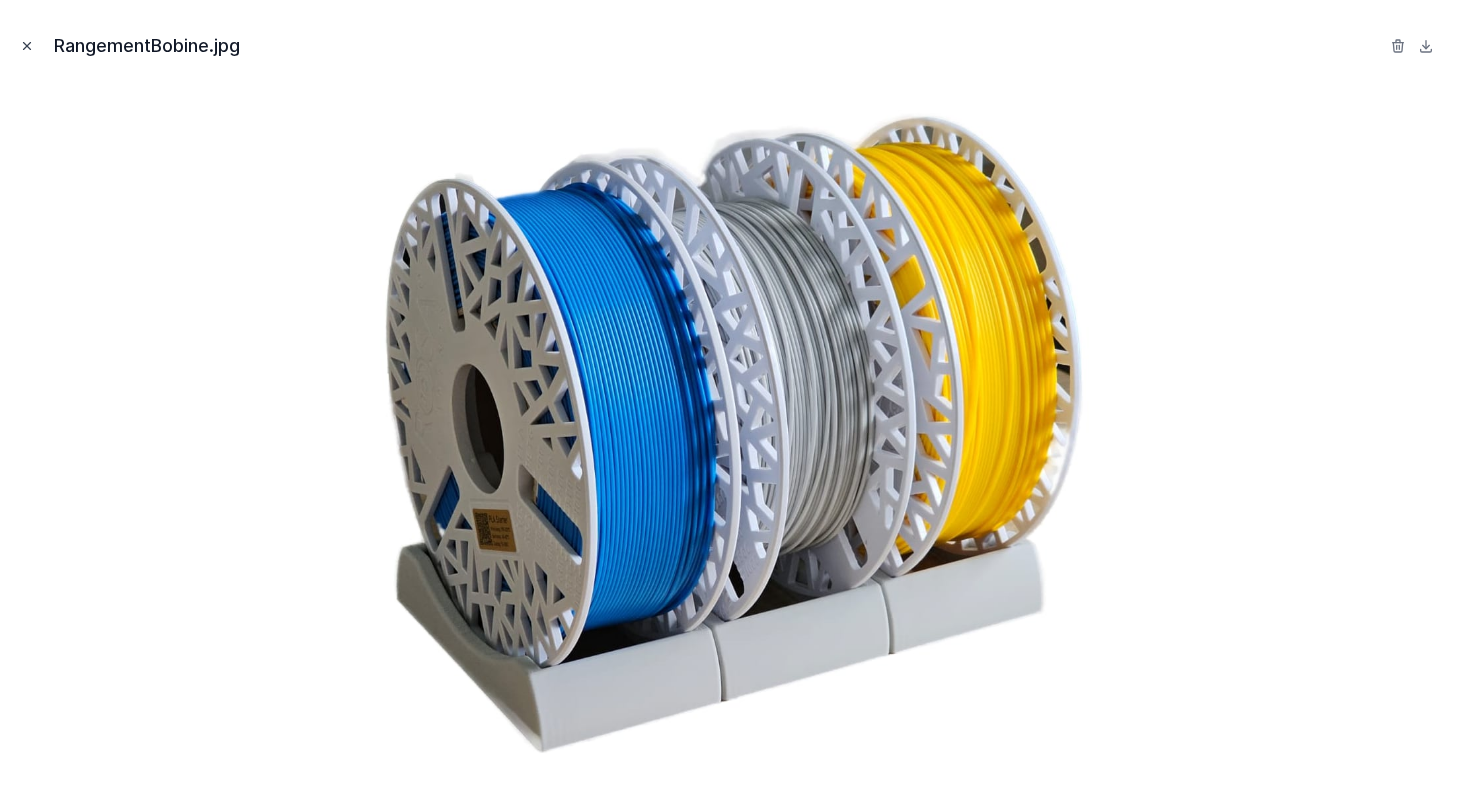 click 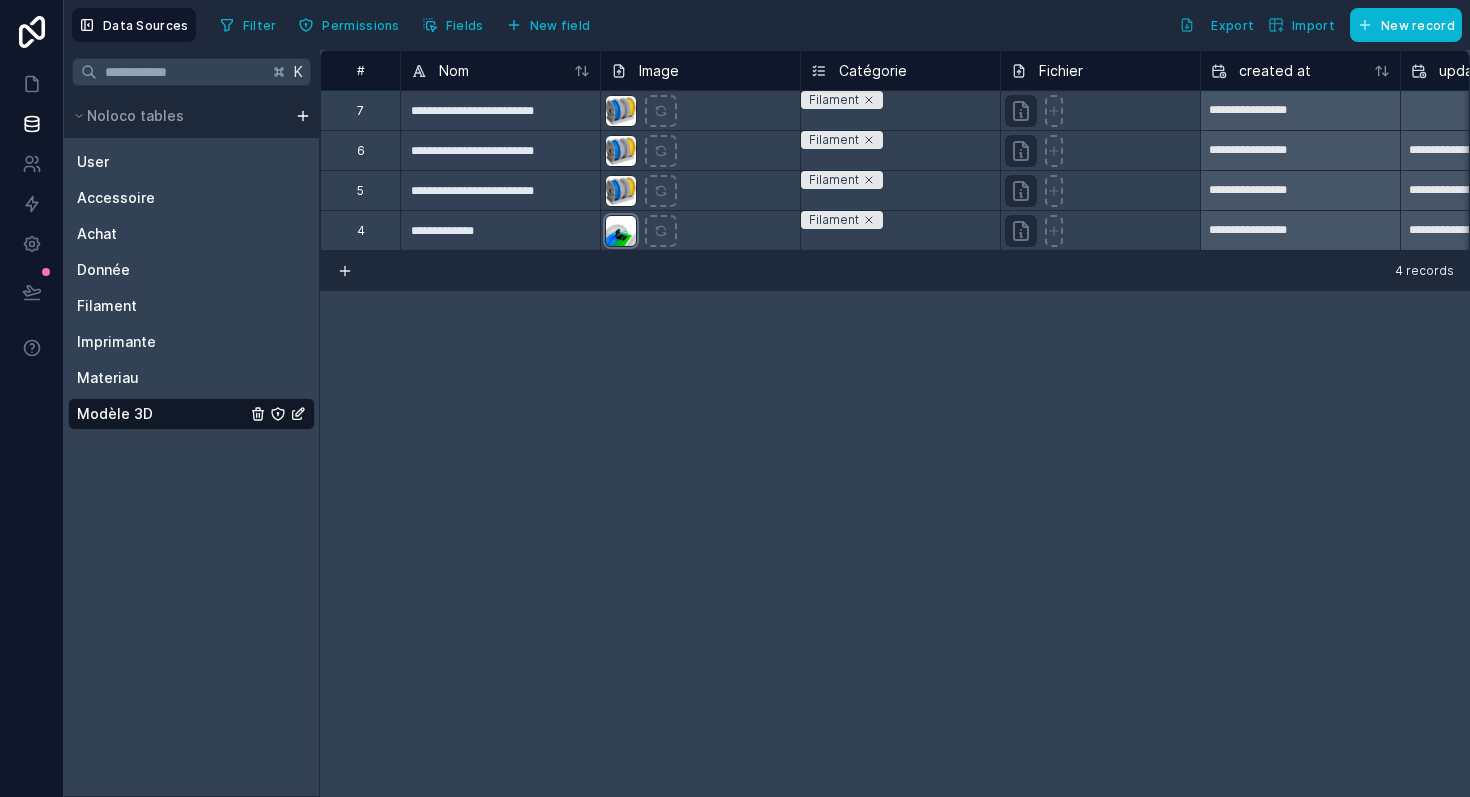 click at bounding box center [621, 231] 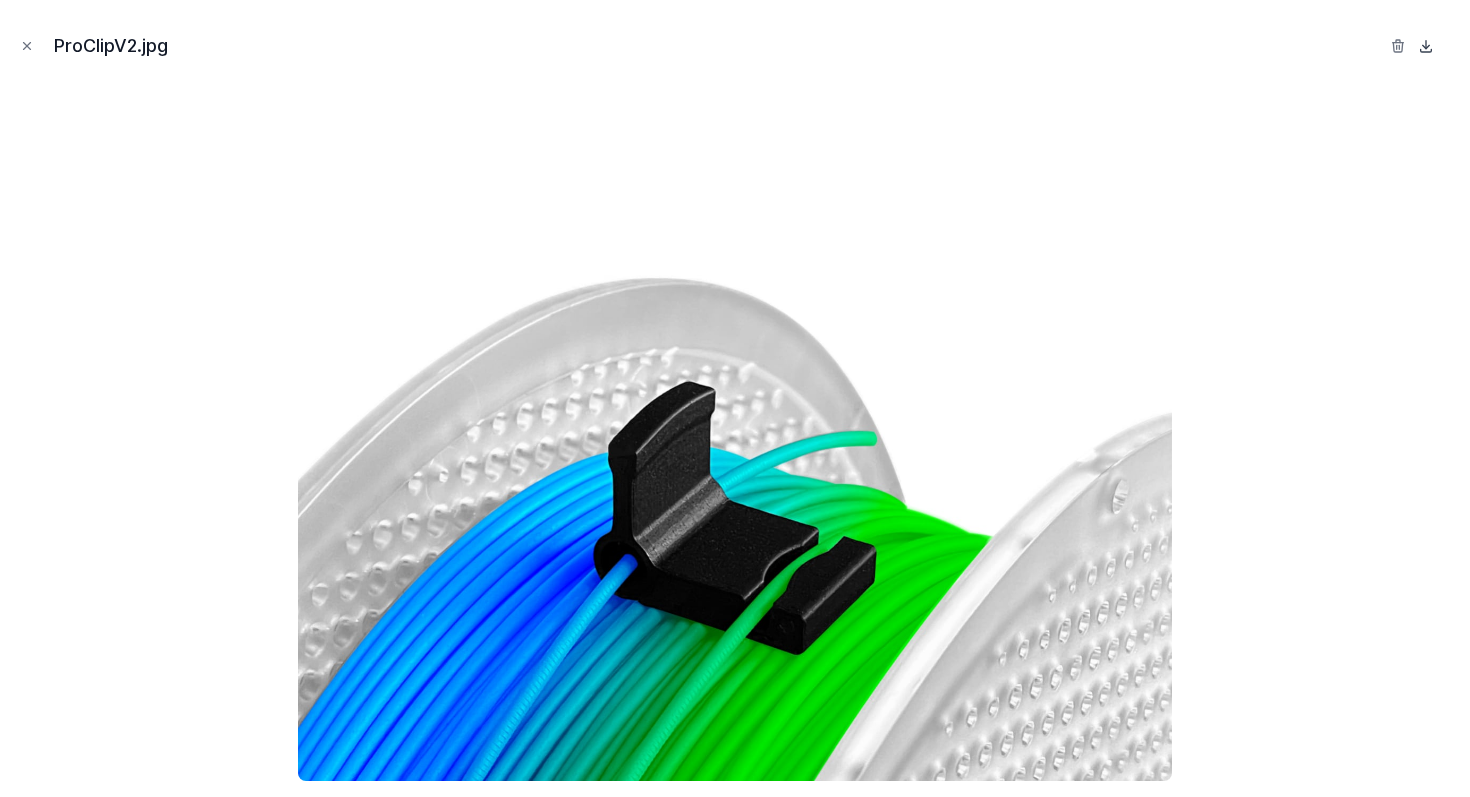click 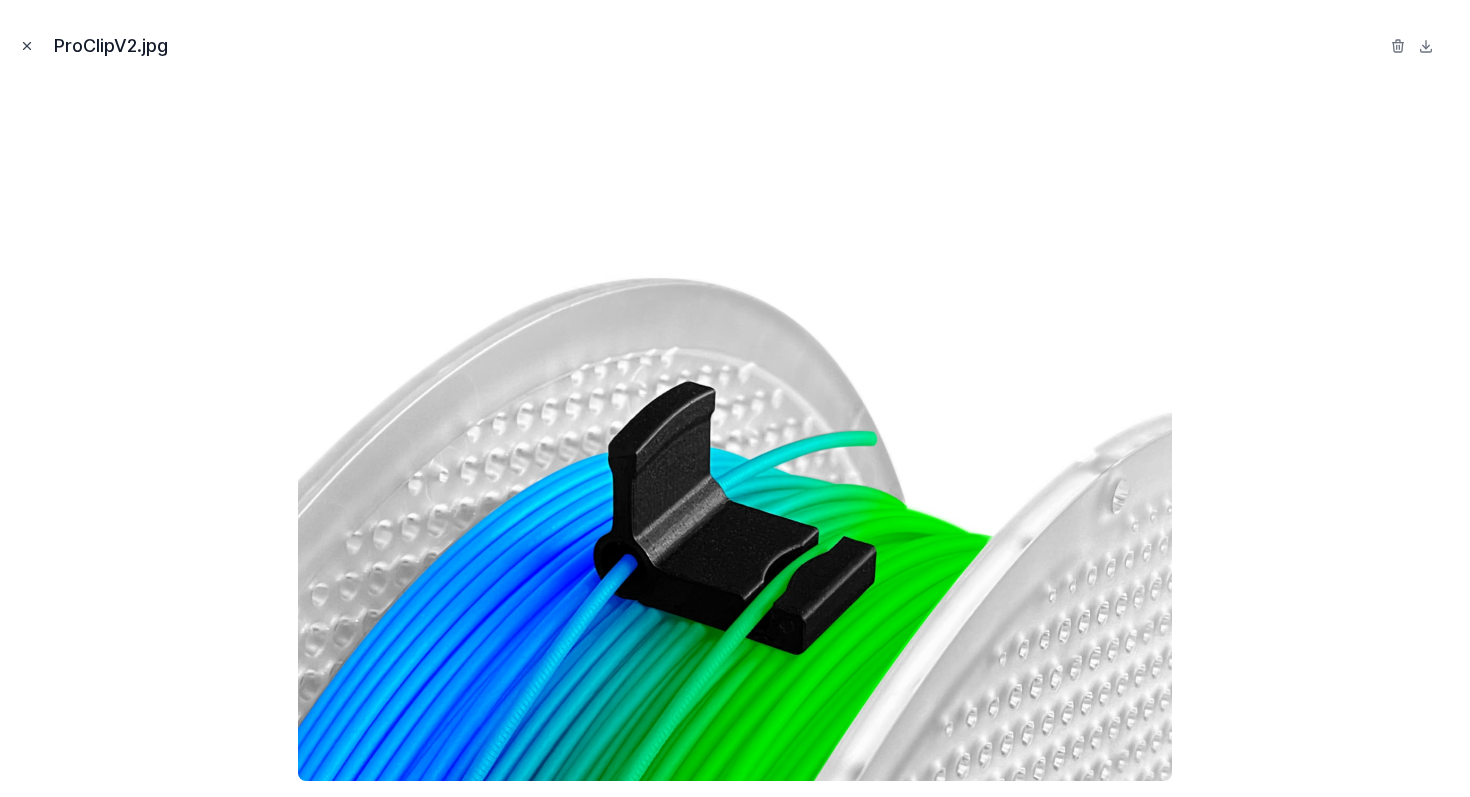 click 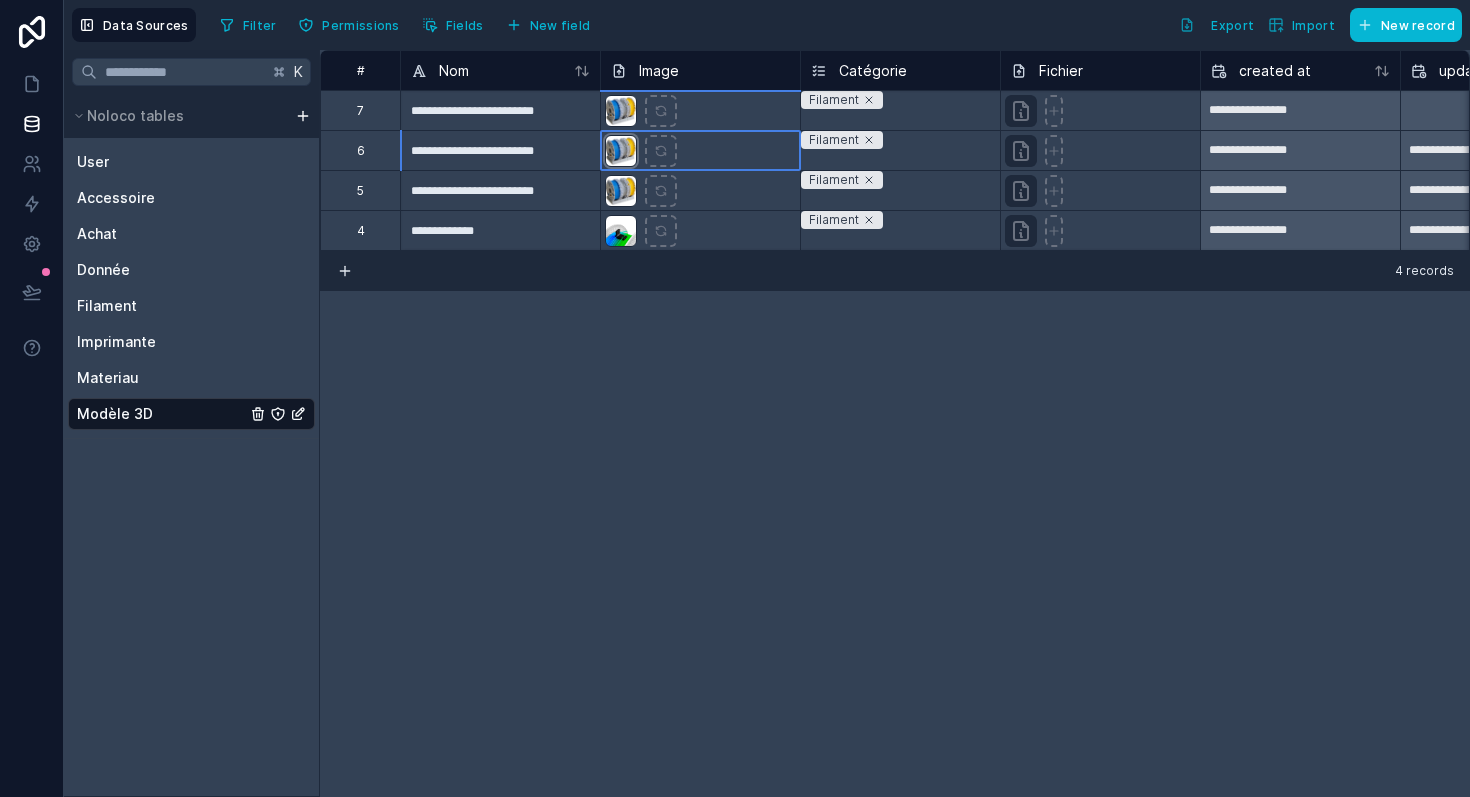 click at bounding box center [621, 151] 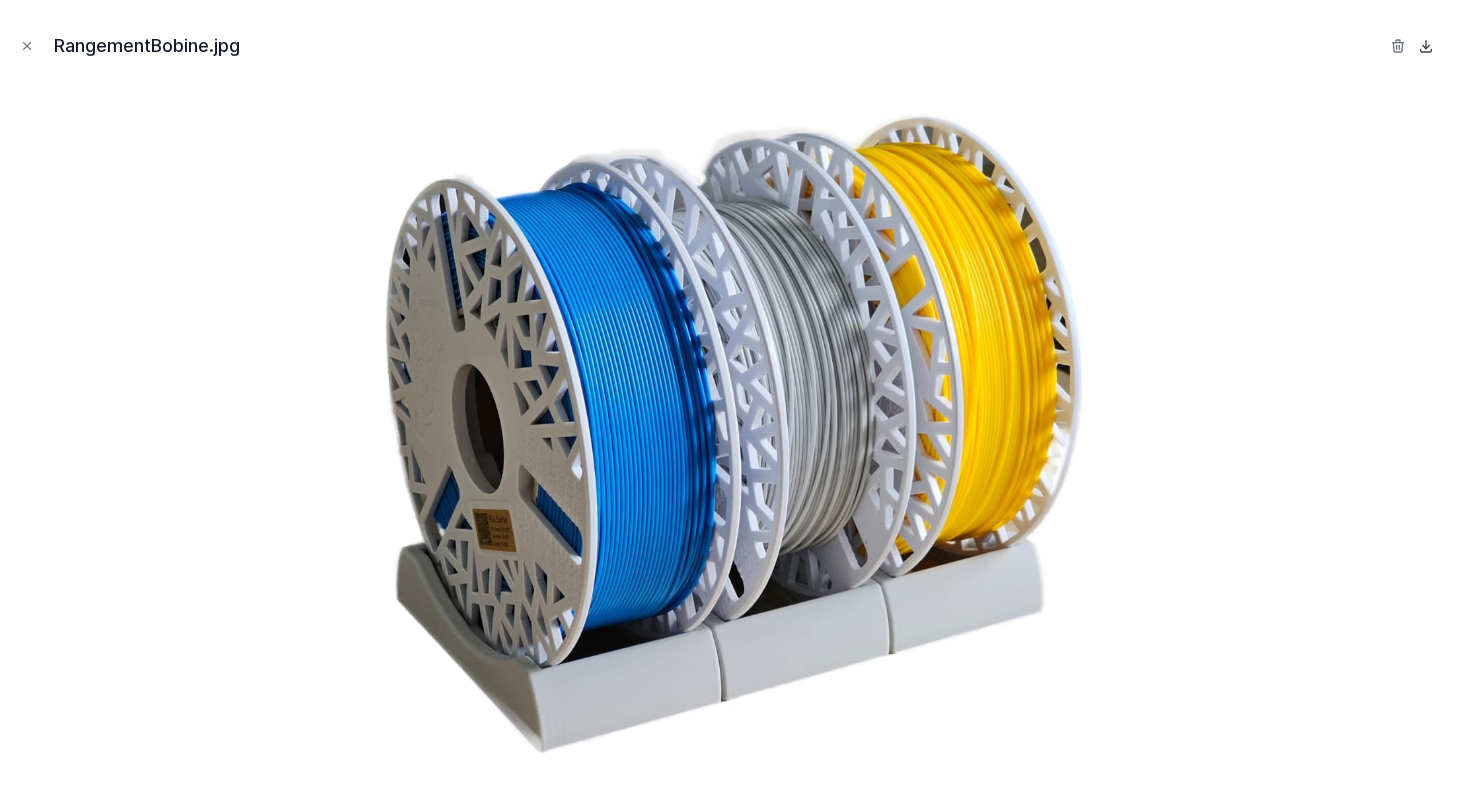 click 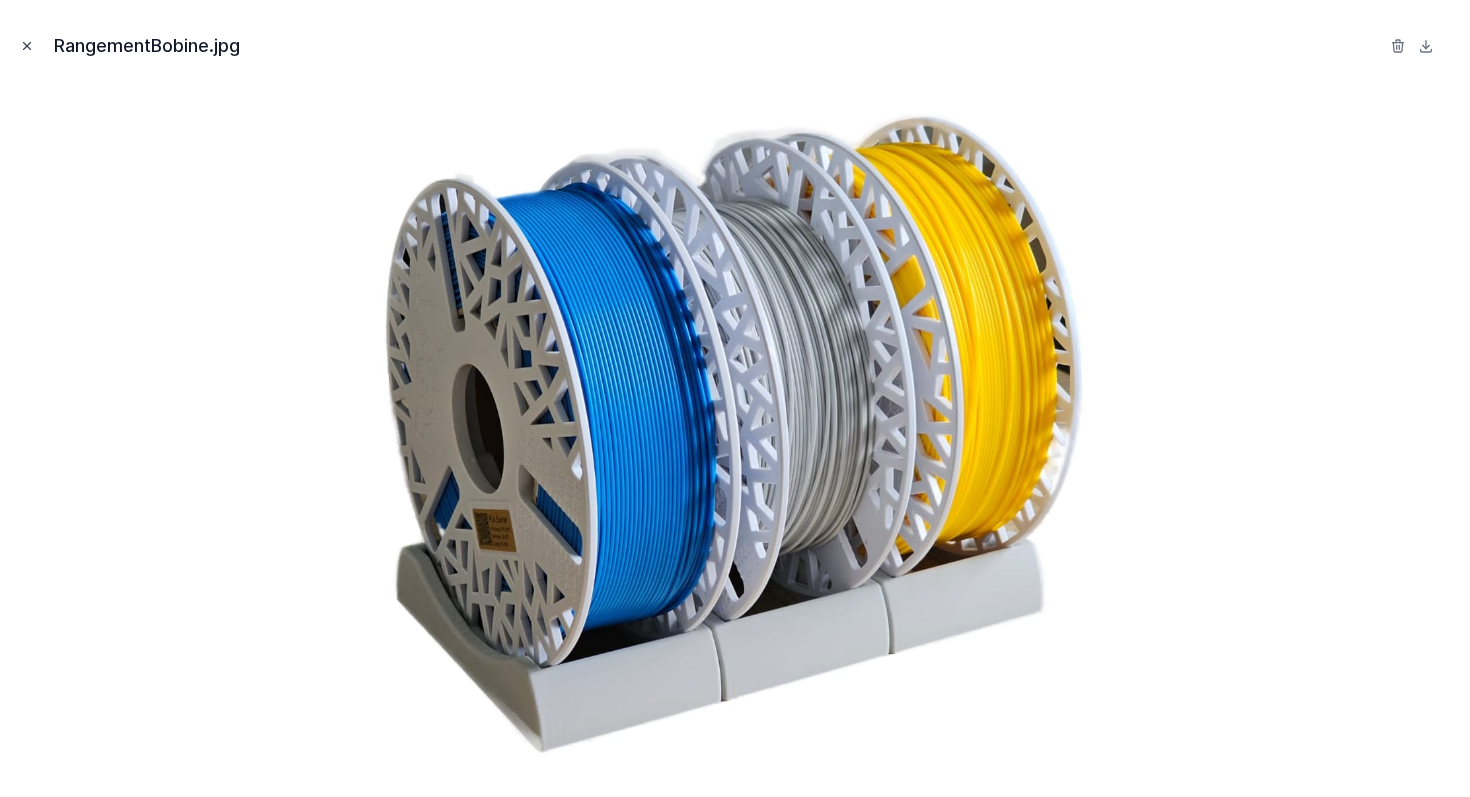 click 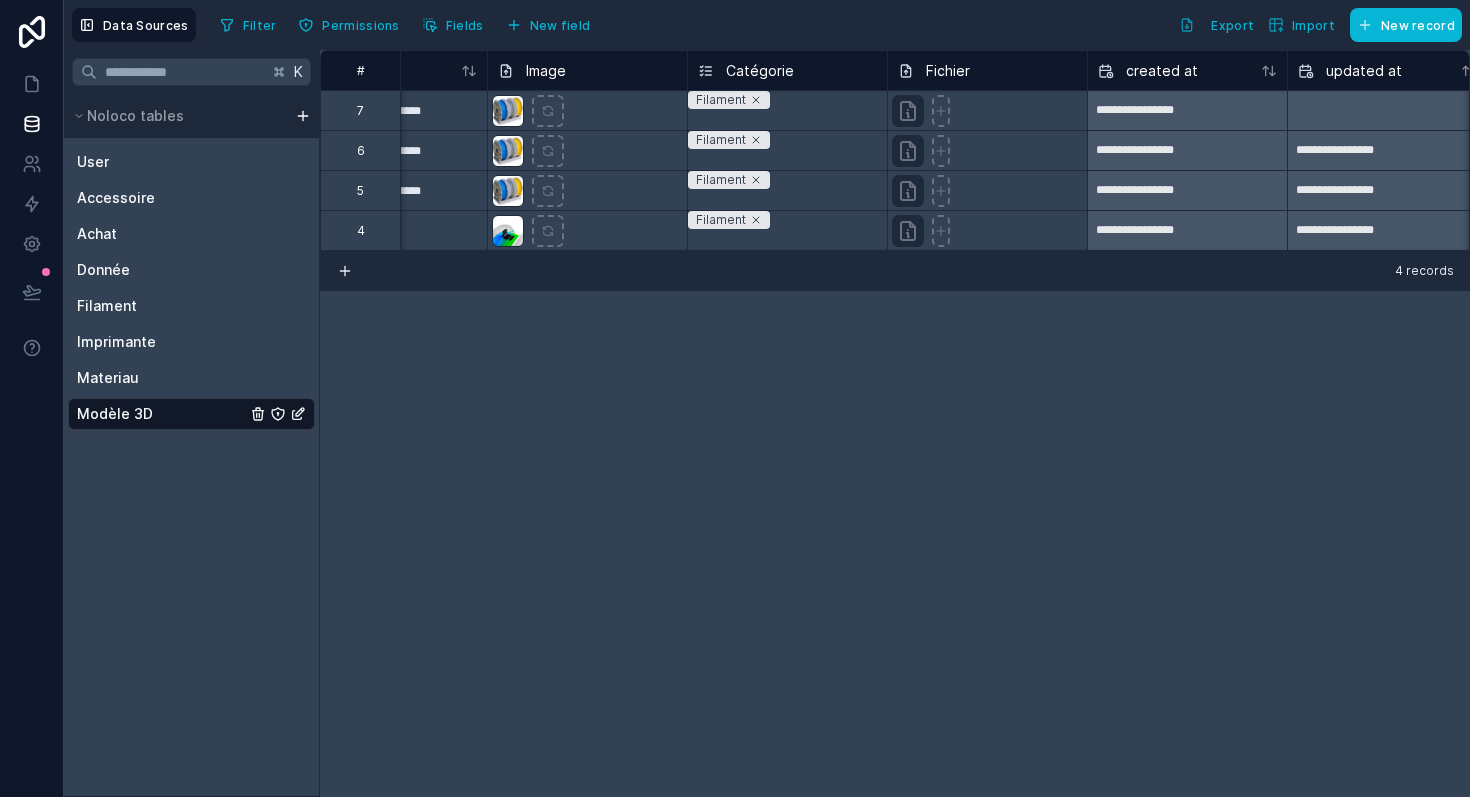 scroll, scrollTop: 0, scrollLeft: 0, axis: both 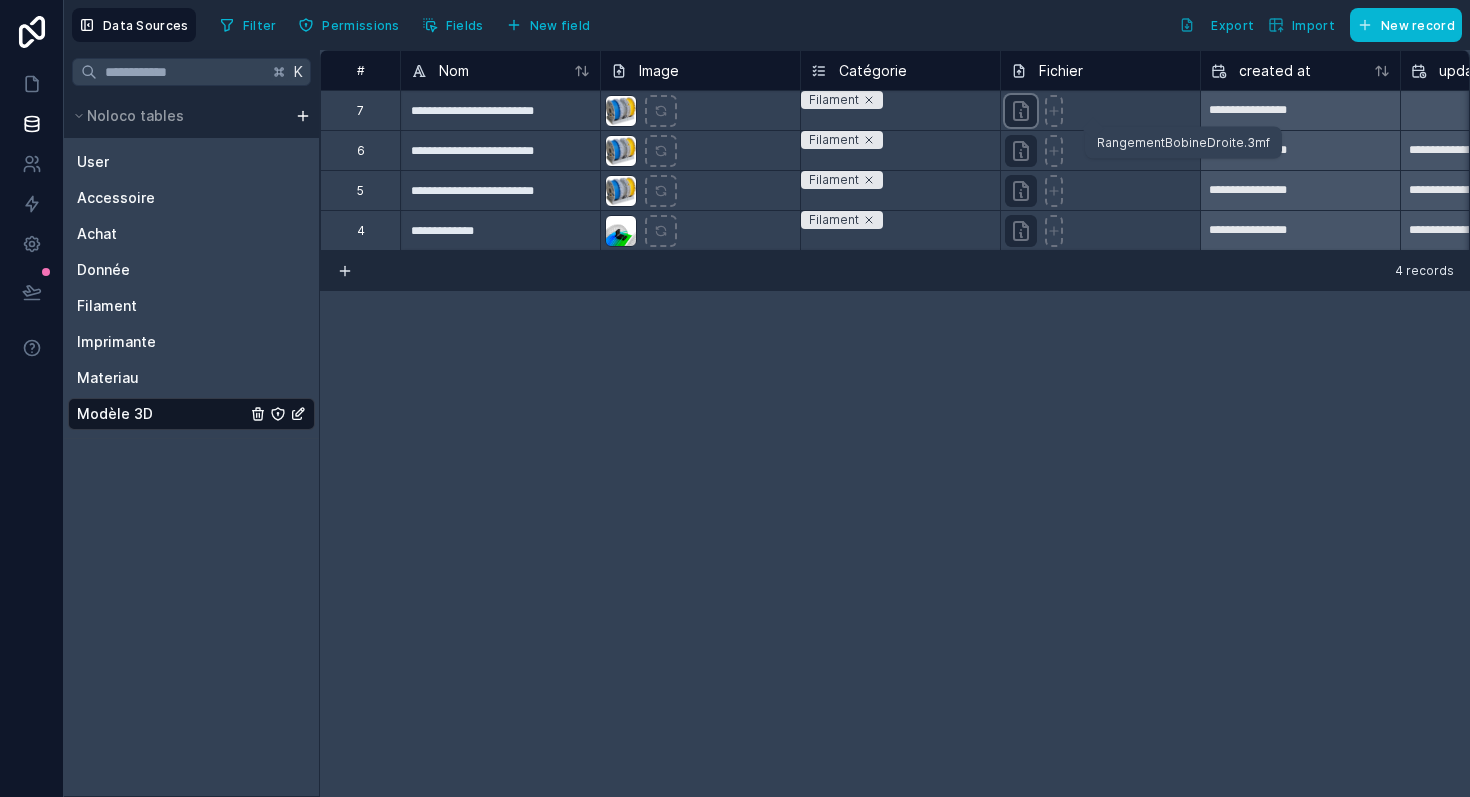 click 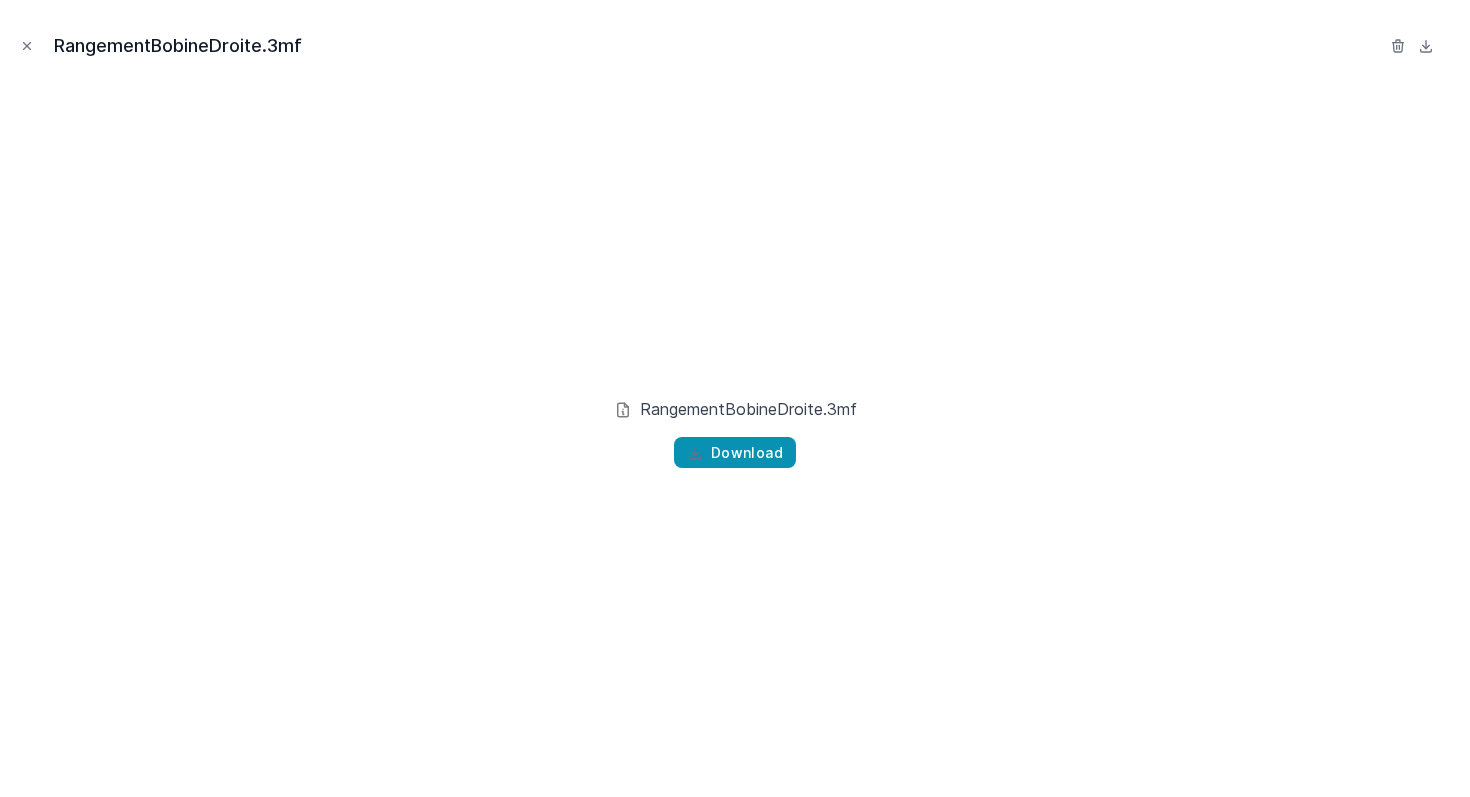 click on "Download" at bounding box center [747, 453] 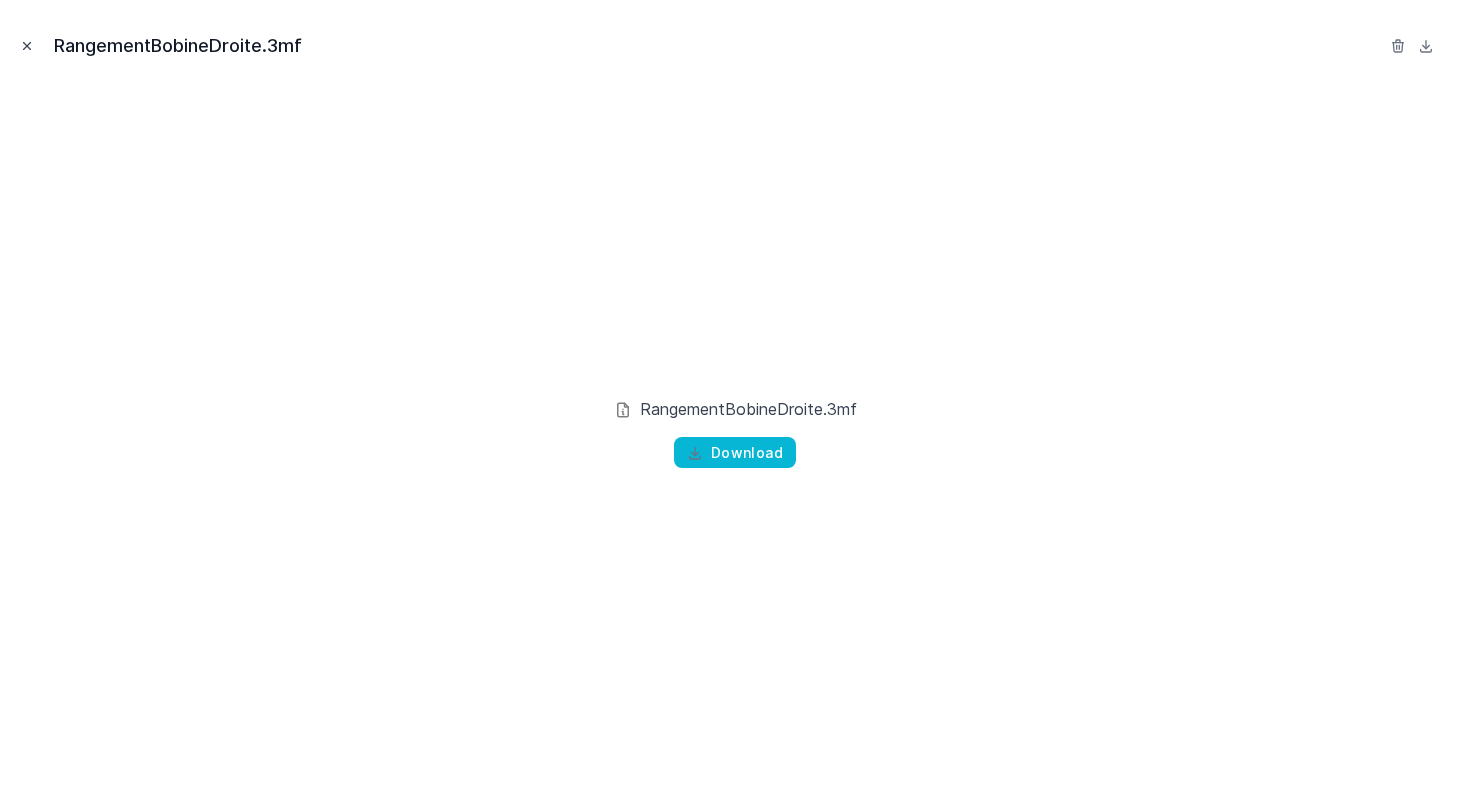 click 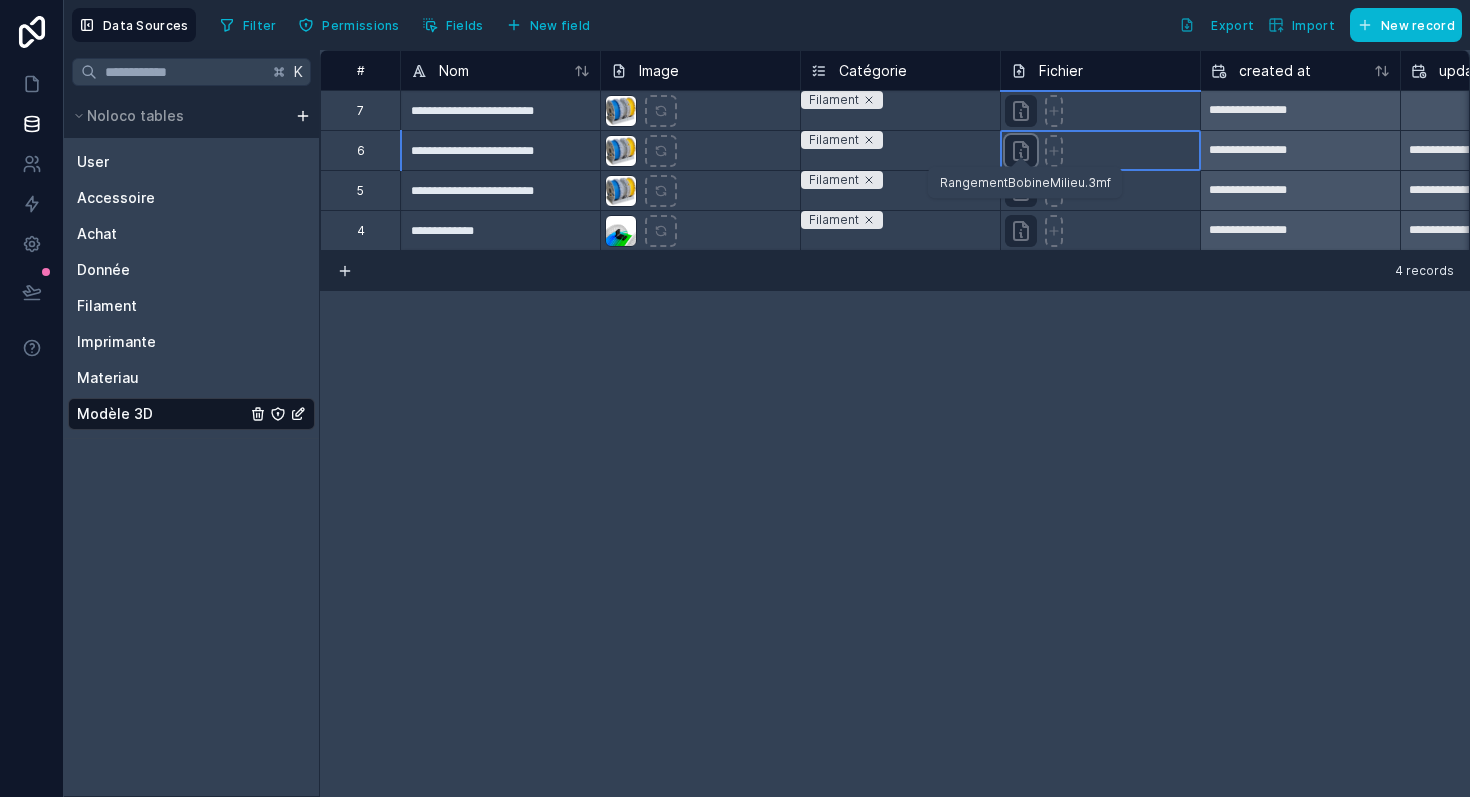 click 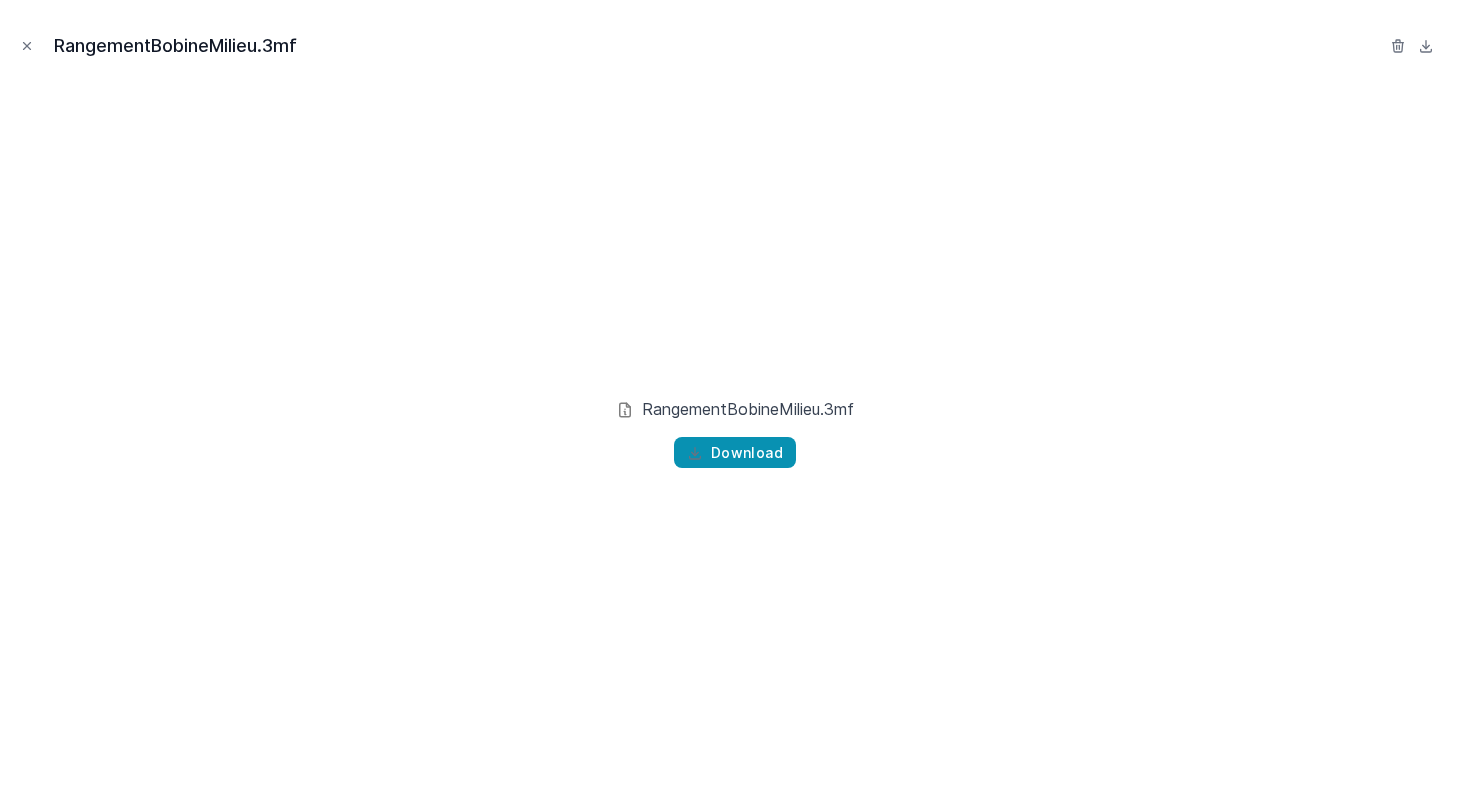 click on "Download" at bounding box center [747, 453] 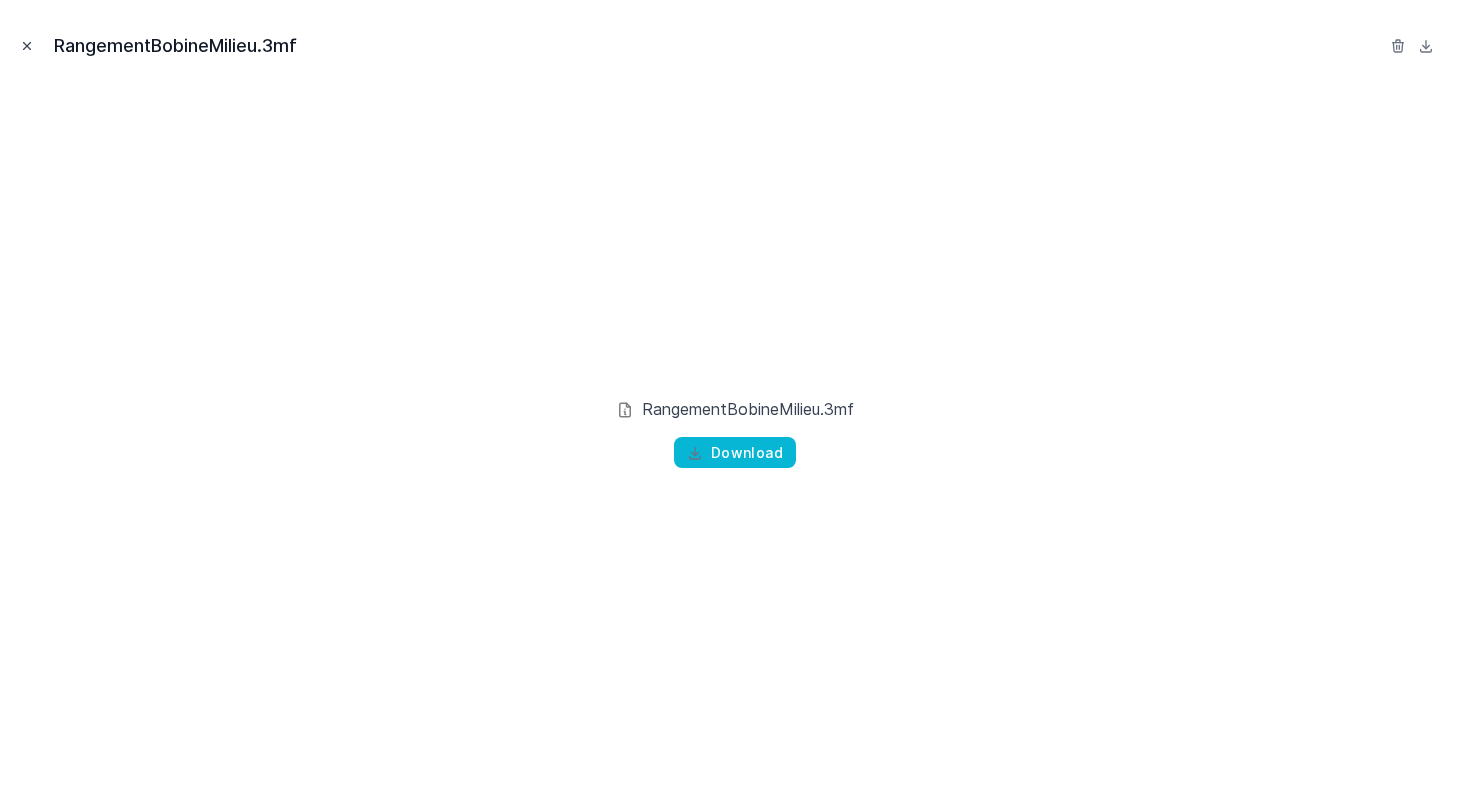 click 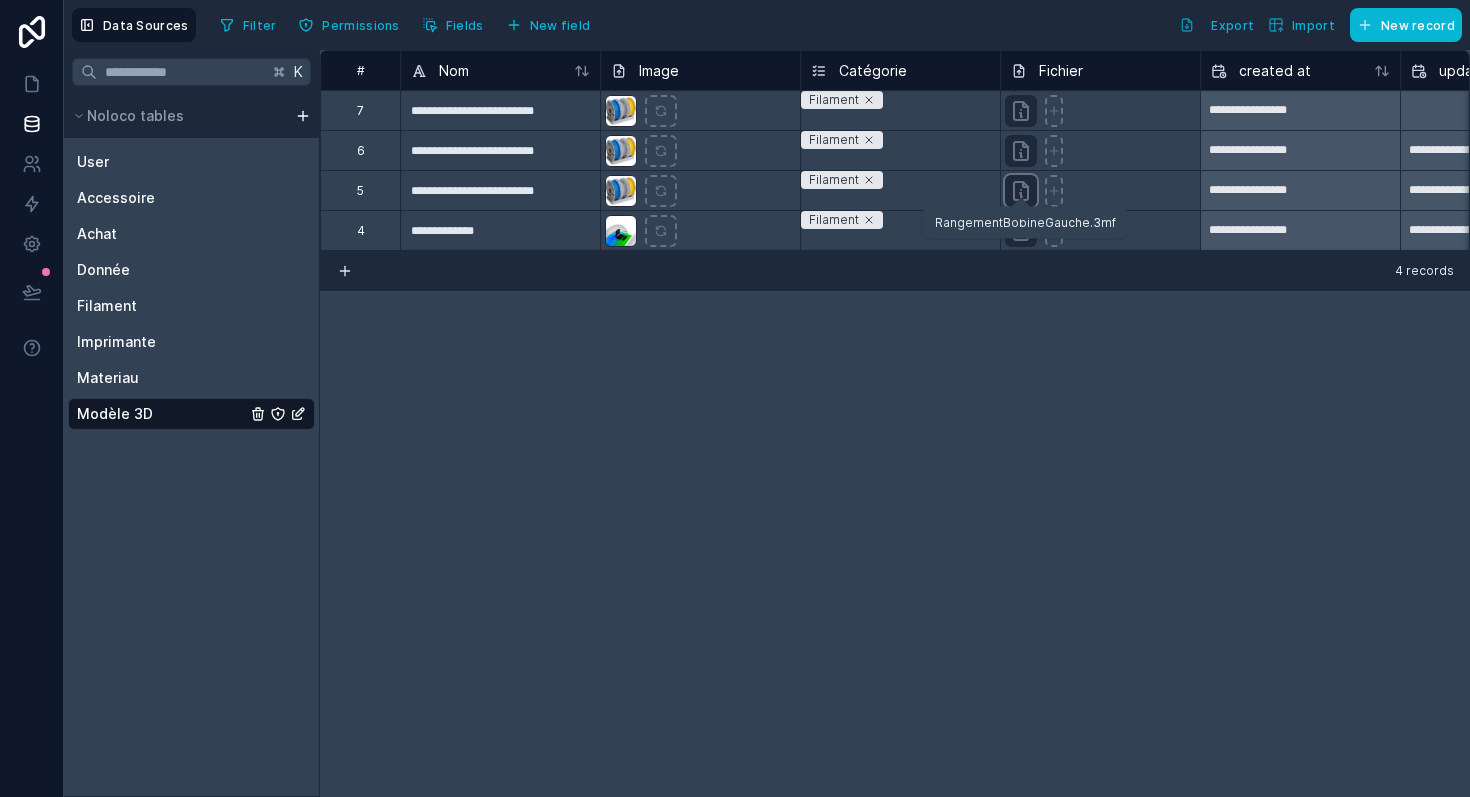 click 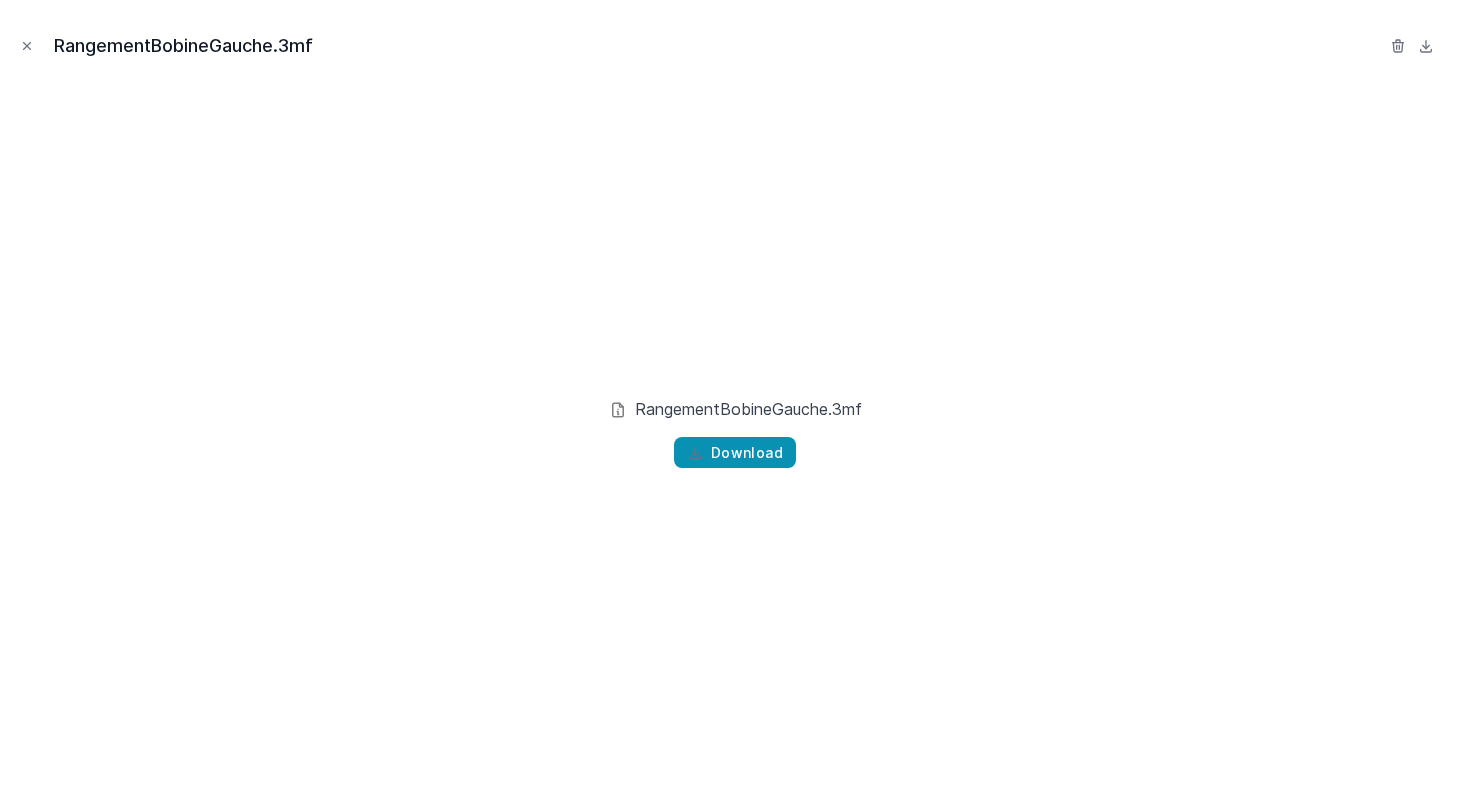click on "Download" at bounding box center [735, 453] 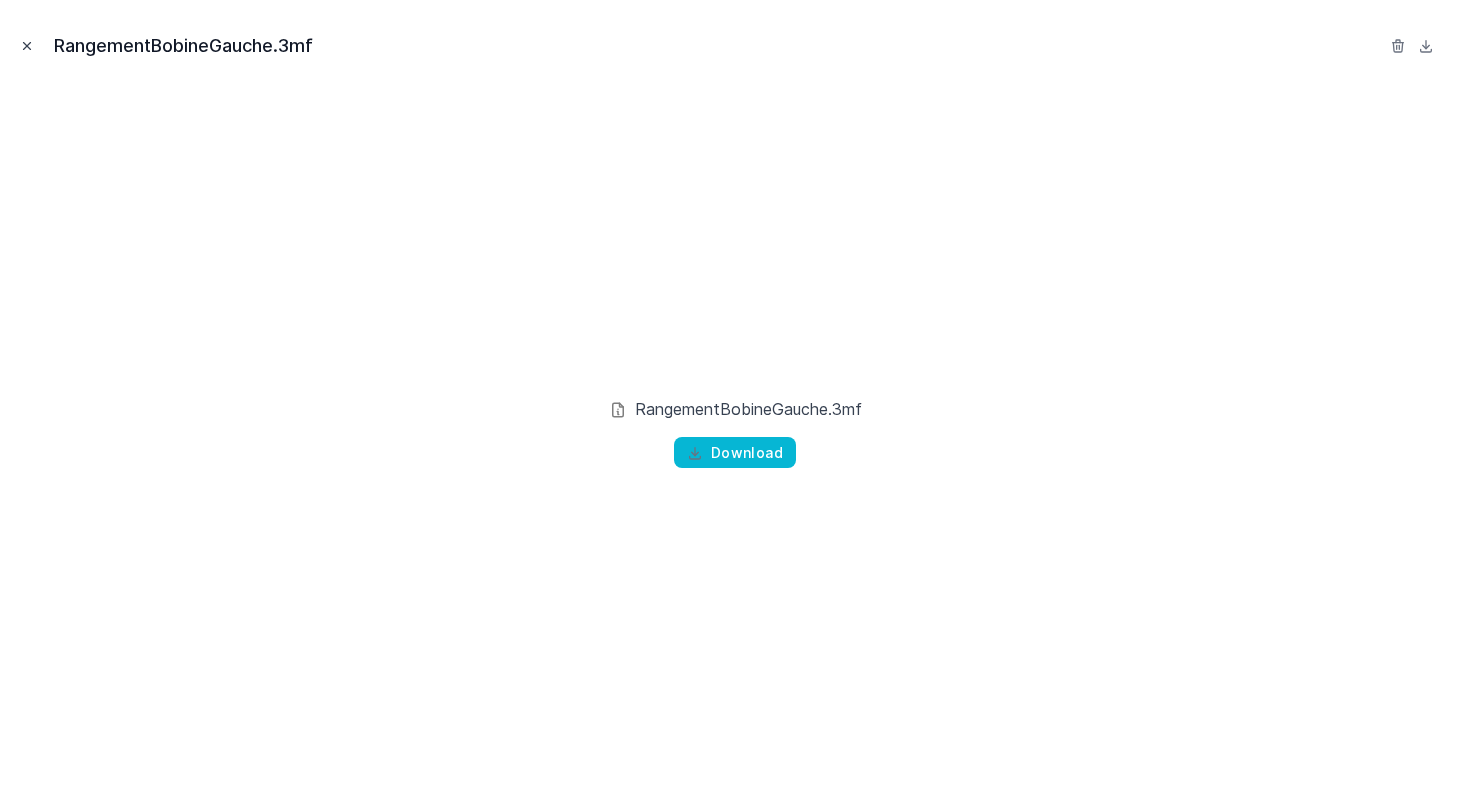 click 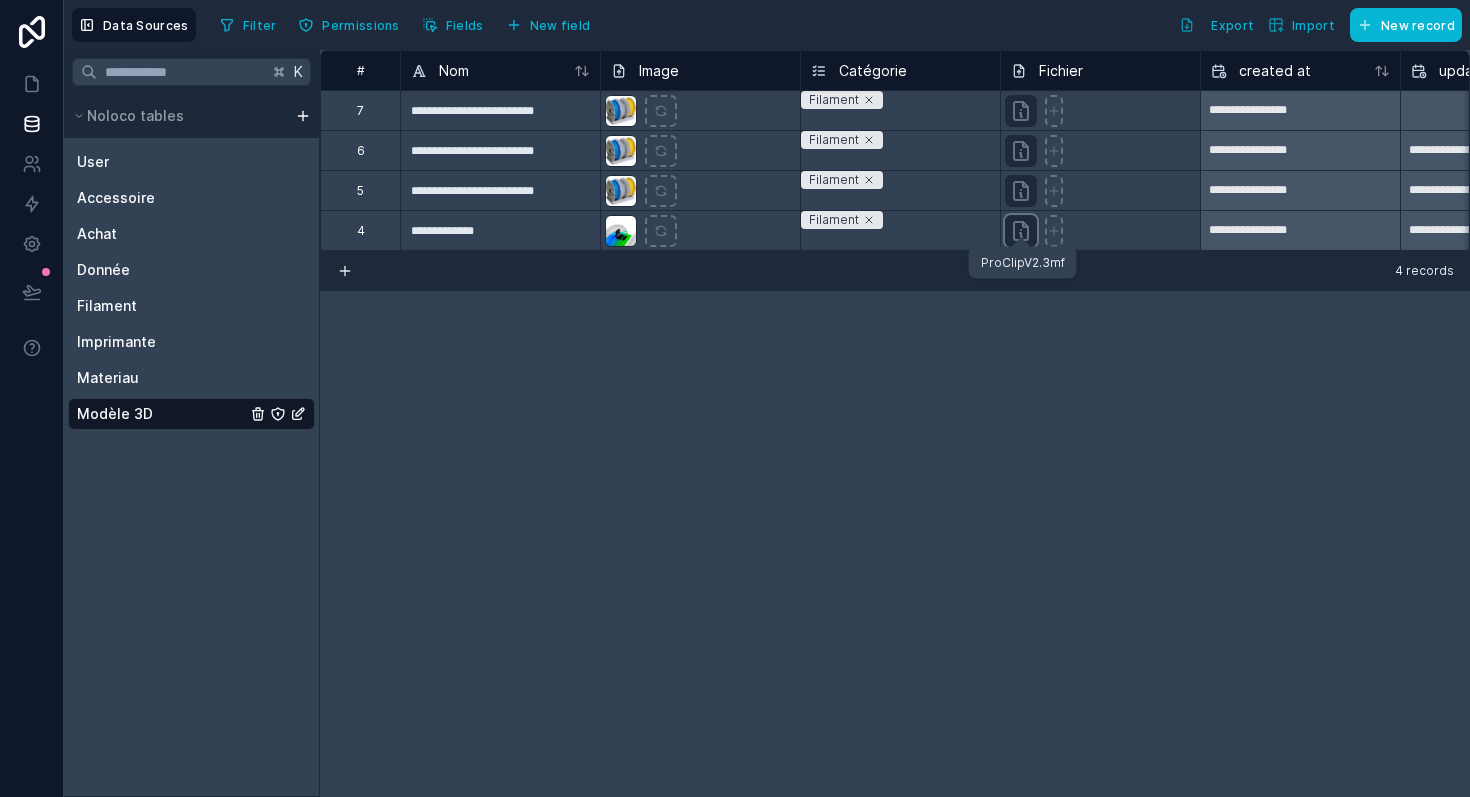 click 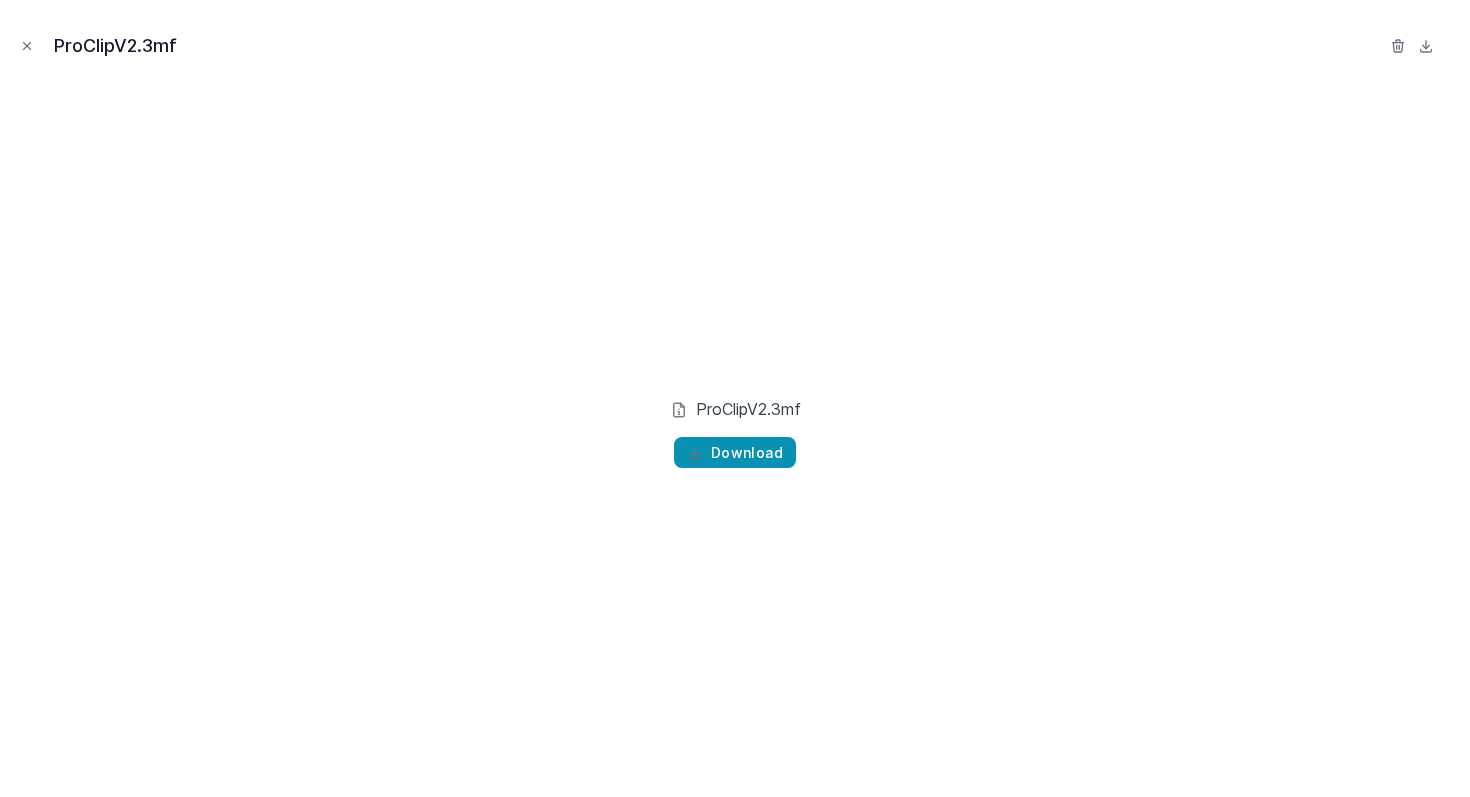click on "Download" at bounding box center (747, 453) 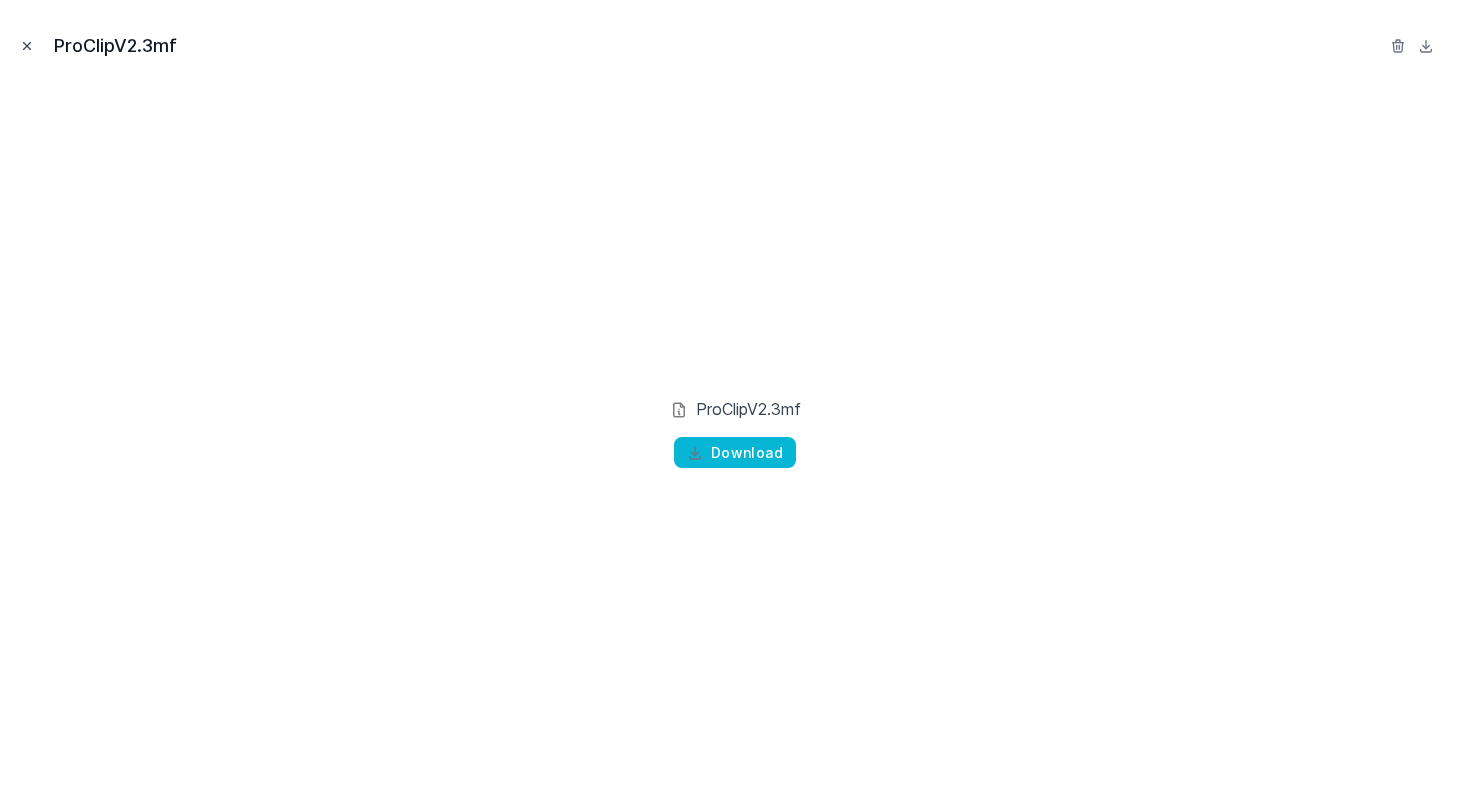 click 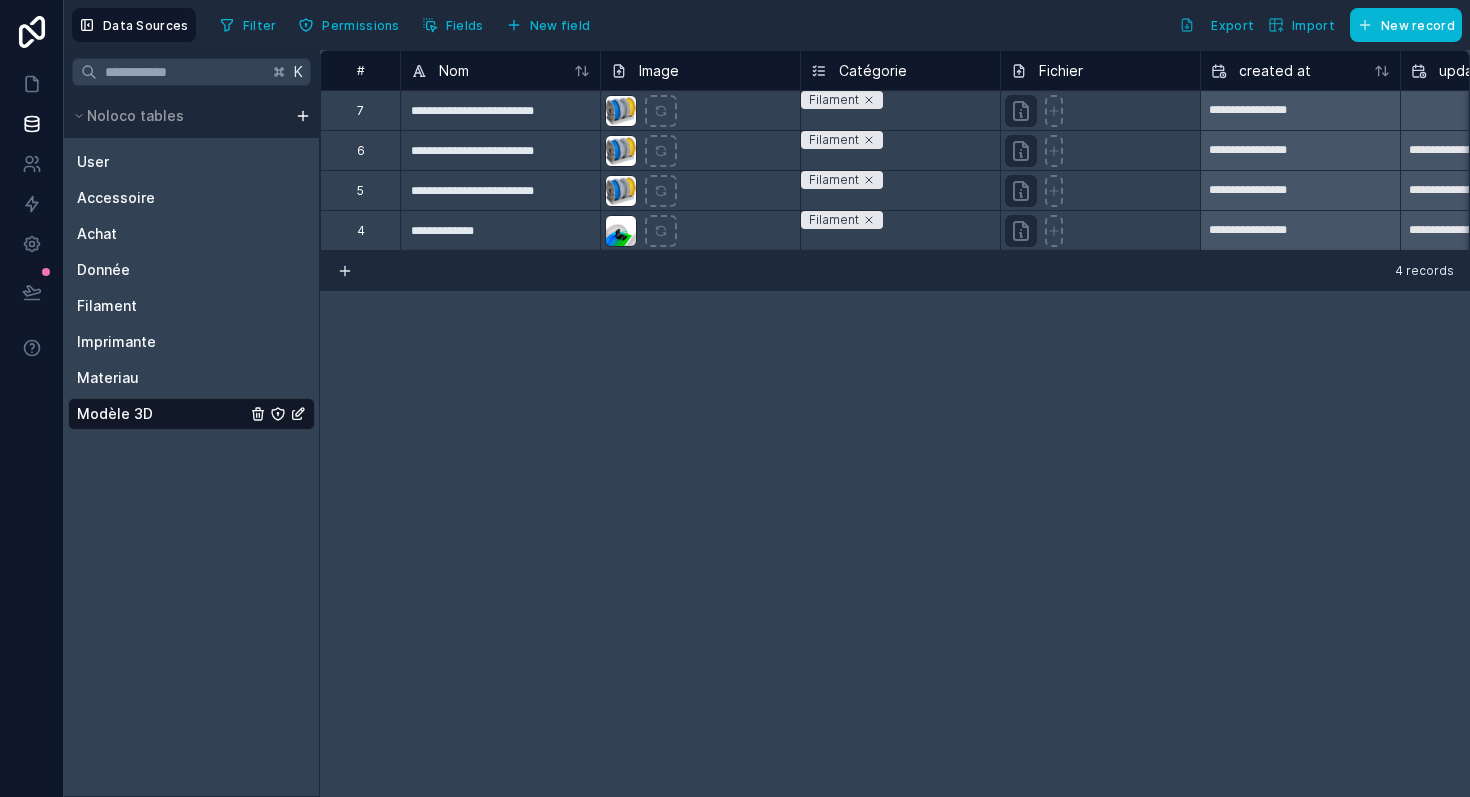 click on "**********" at bounding box center [895, 423] 